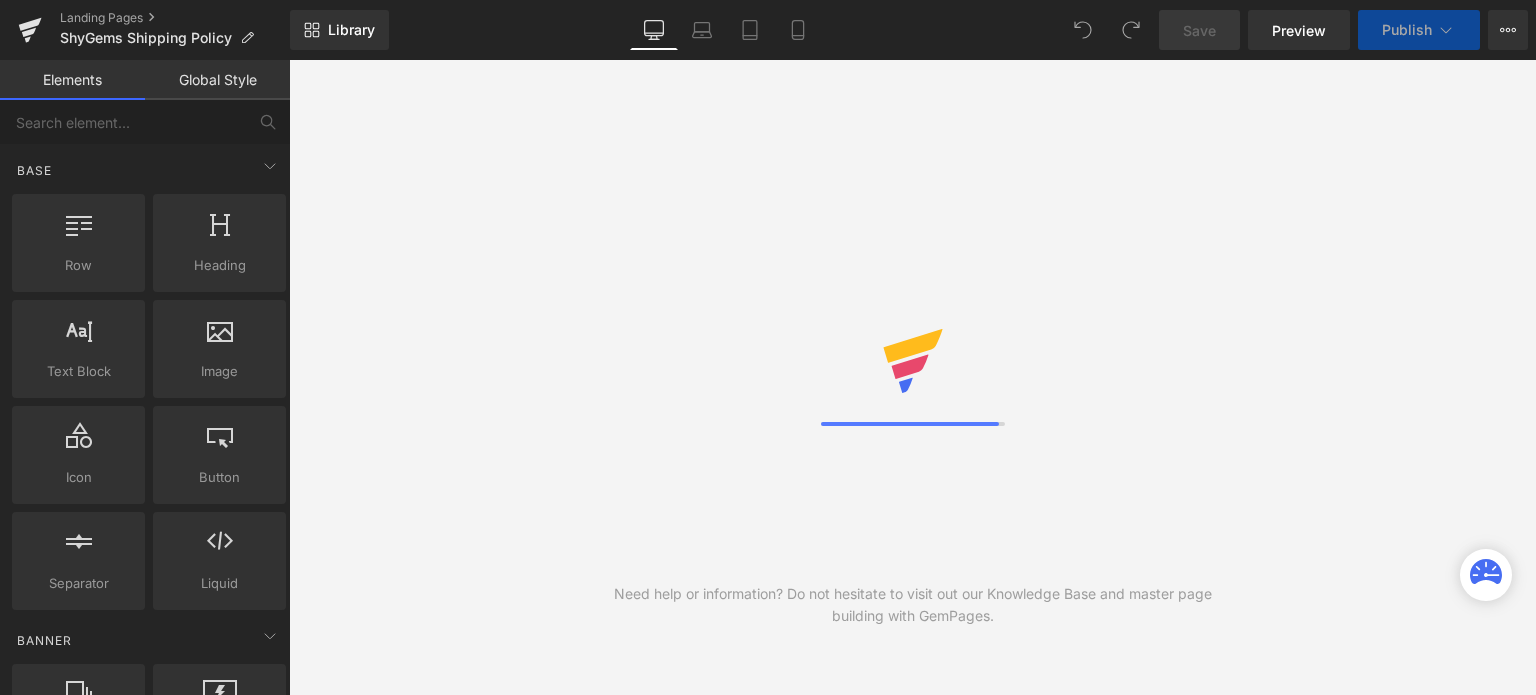 scroll, scrollTop: 0, scrollLeft: 0, axis: both 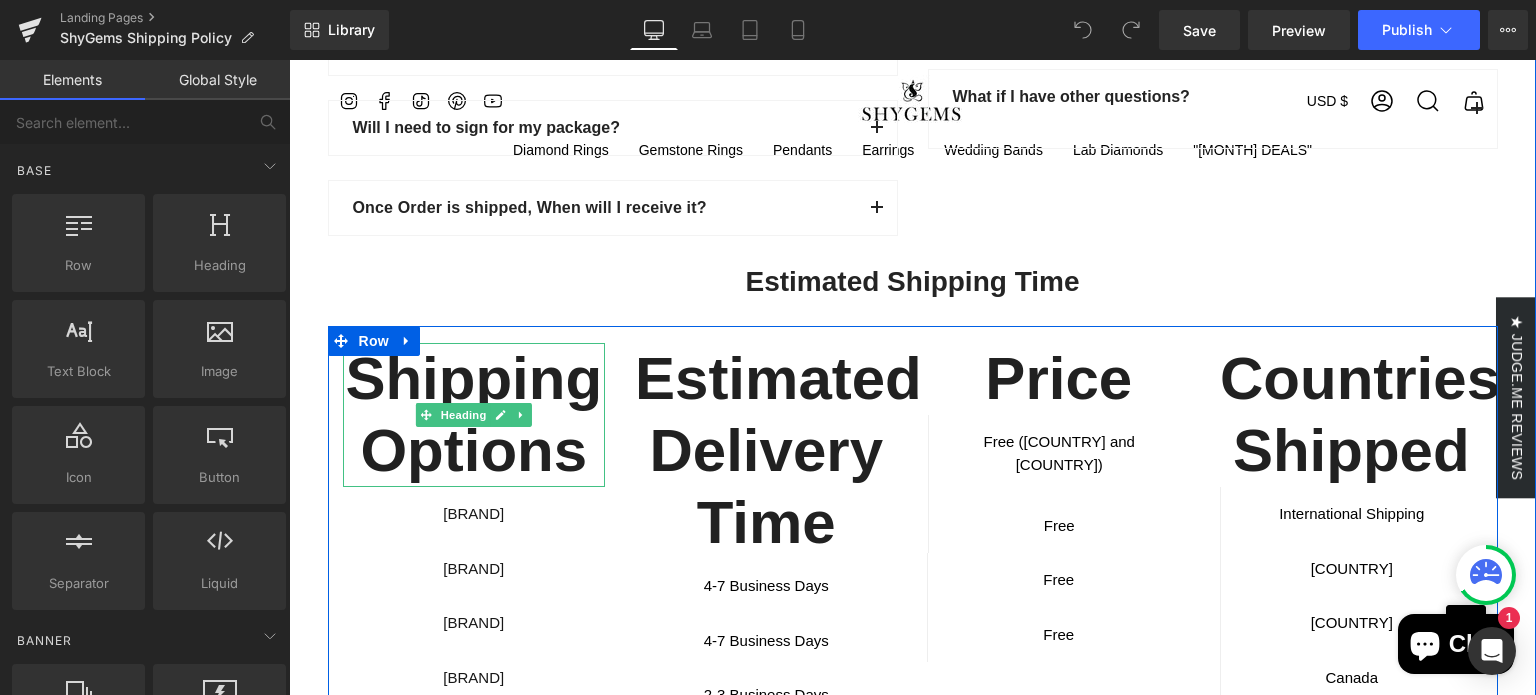 click on "Shipping Options" at bounding box center (474, 415) 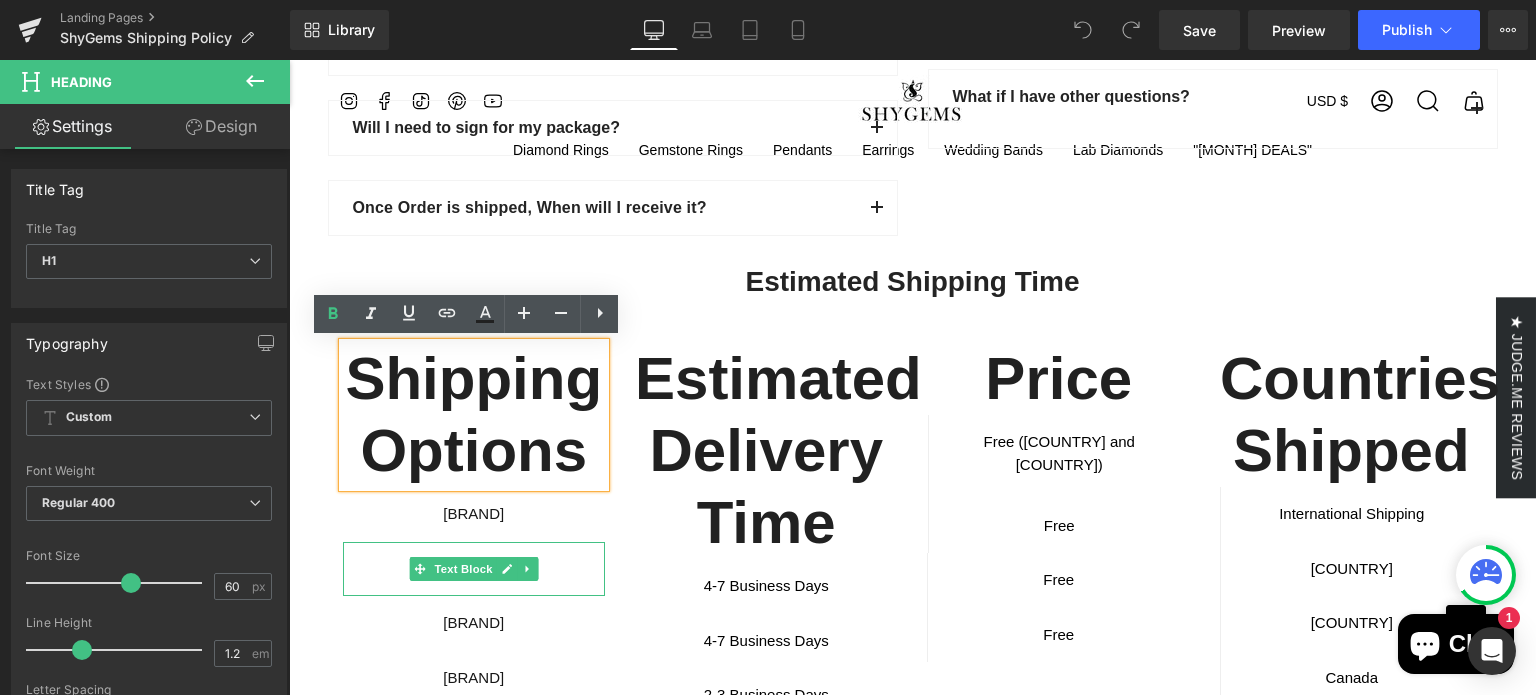 click on "[BRAND]" at bounding box center [474, 569] 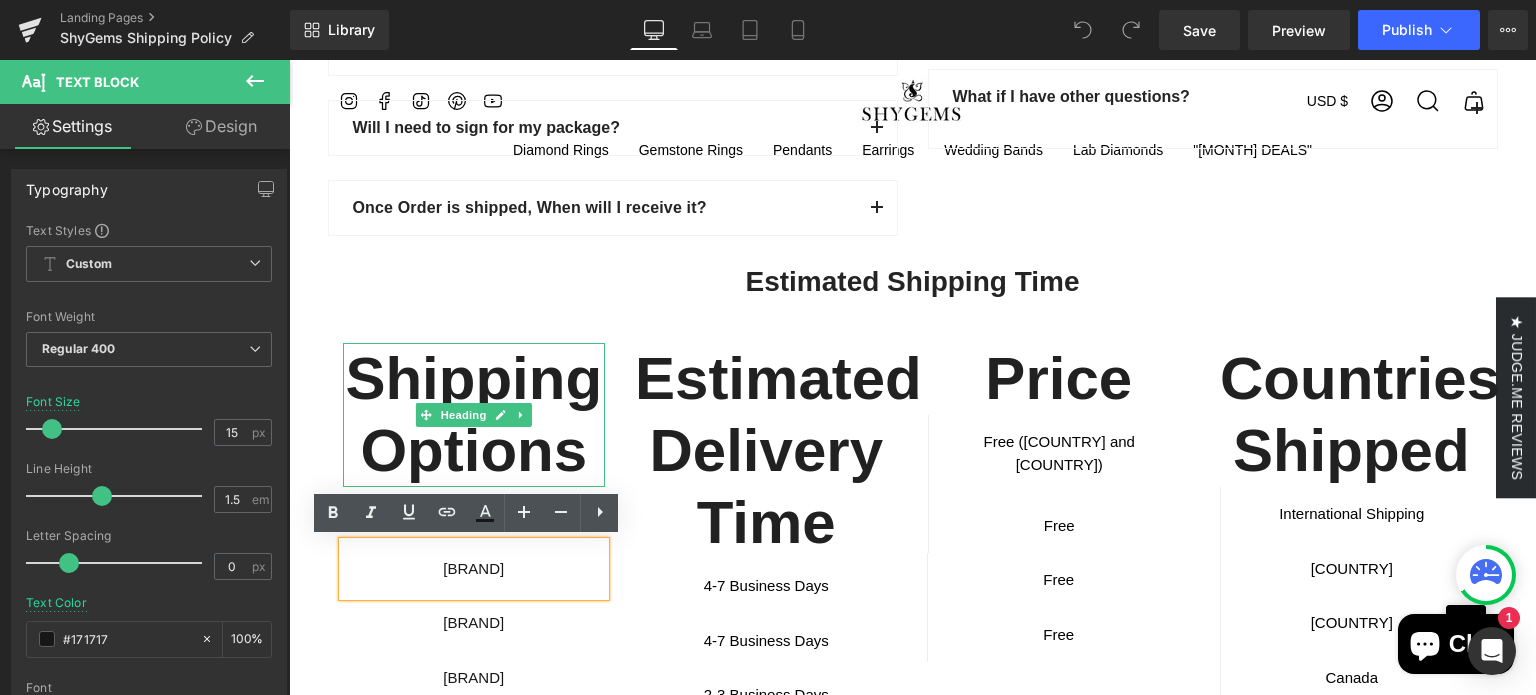 click on "Shipping Options" at bounding box center (473, 414) 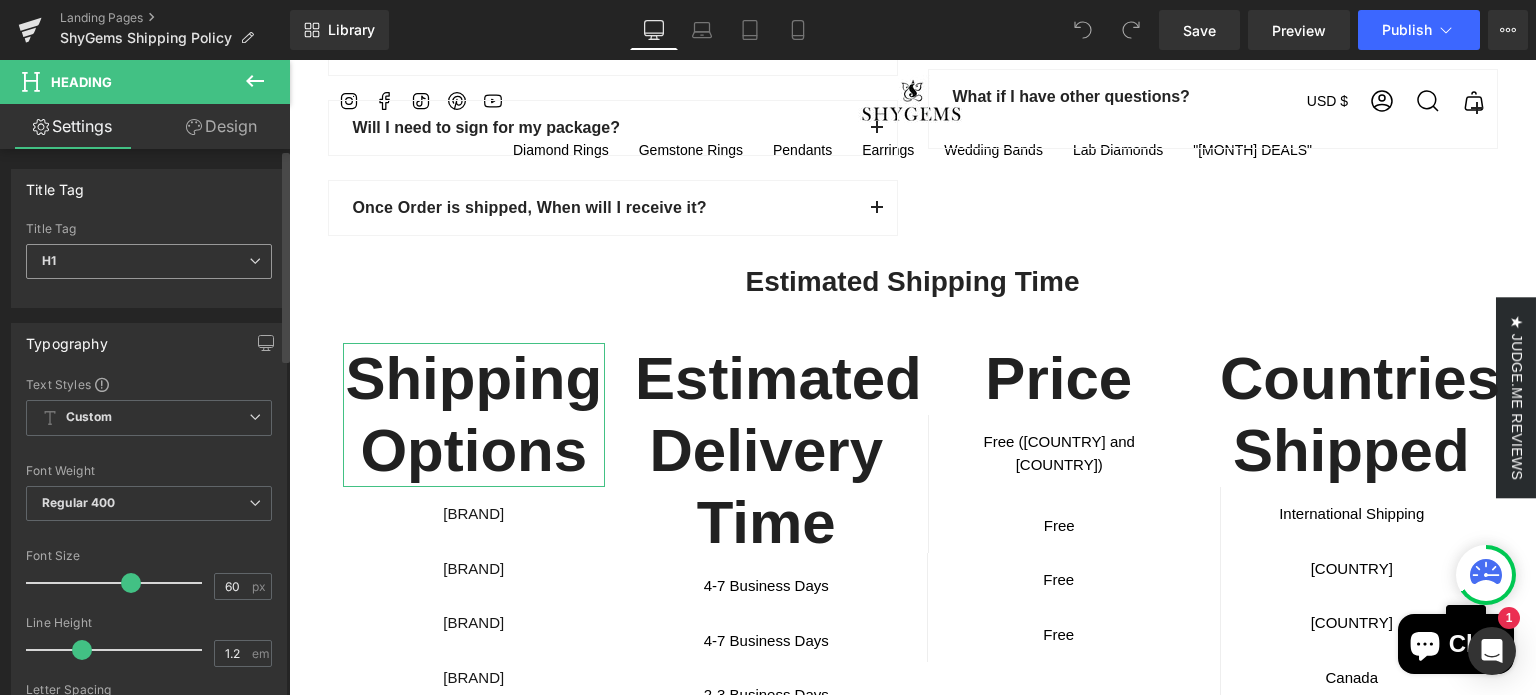 click on "H1" at bounding box center (149, 261) 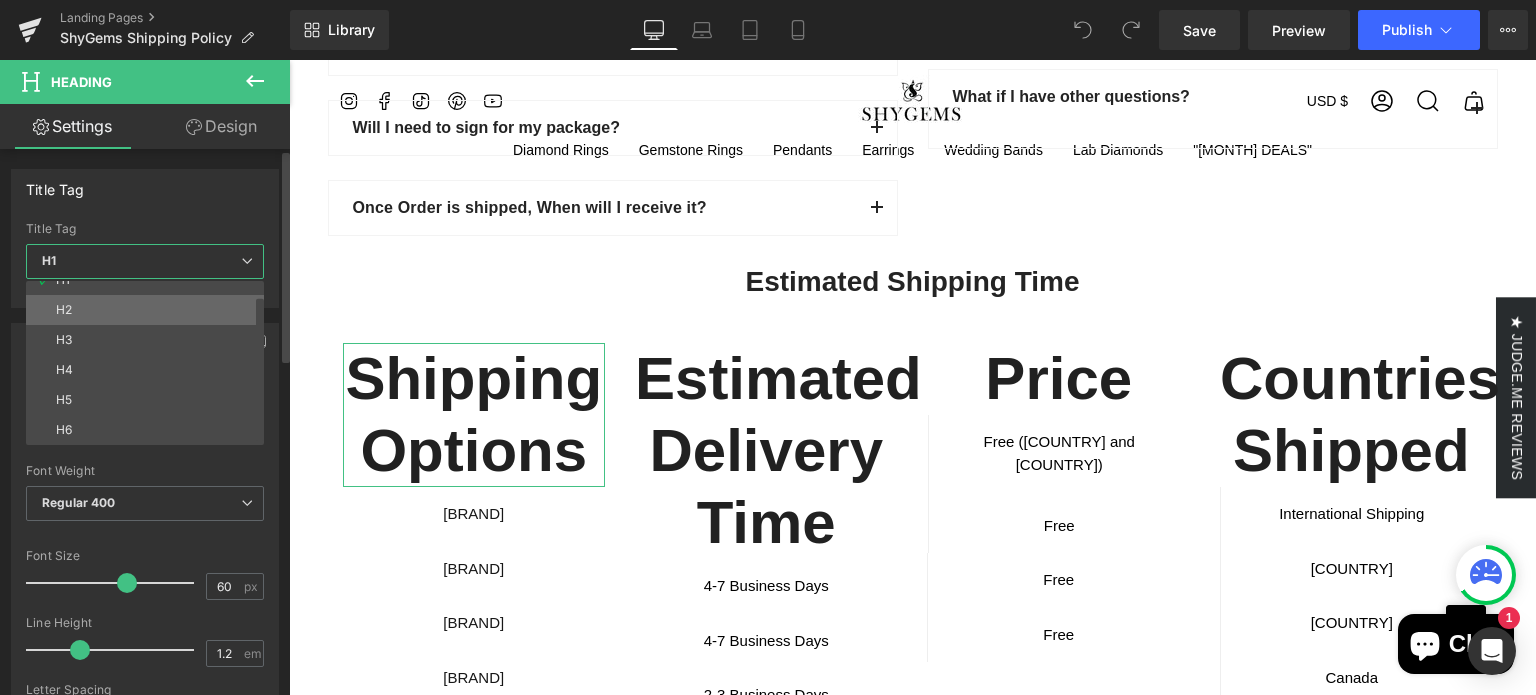 scroll, scrollTop: 0, scrollLeft: 0, axis: both 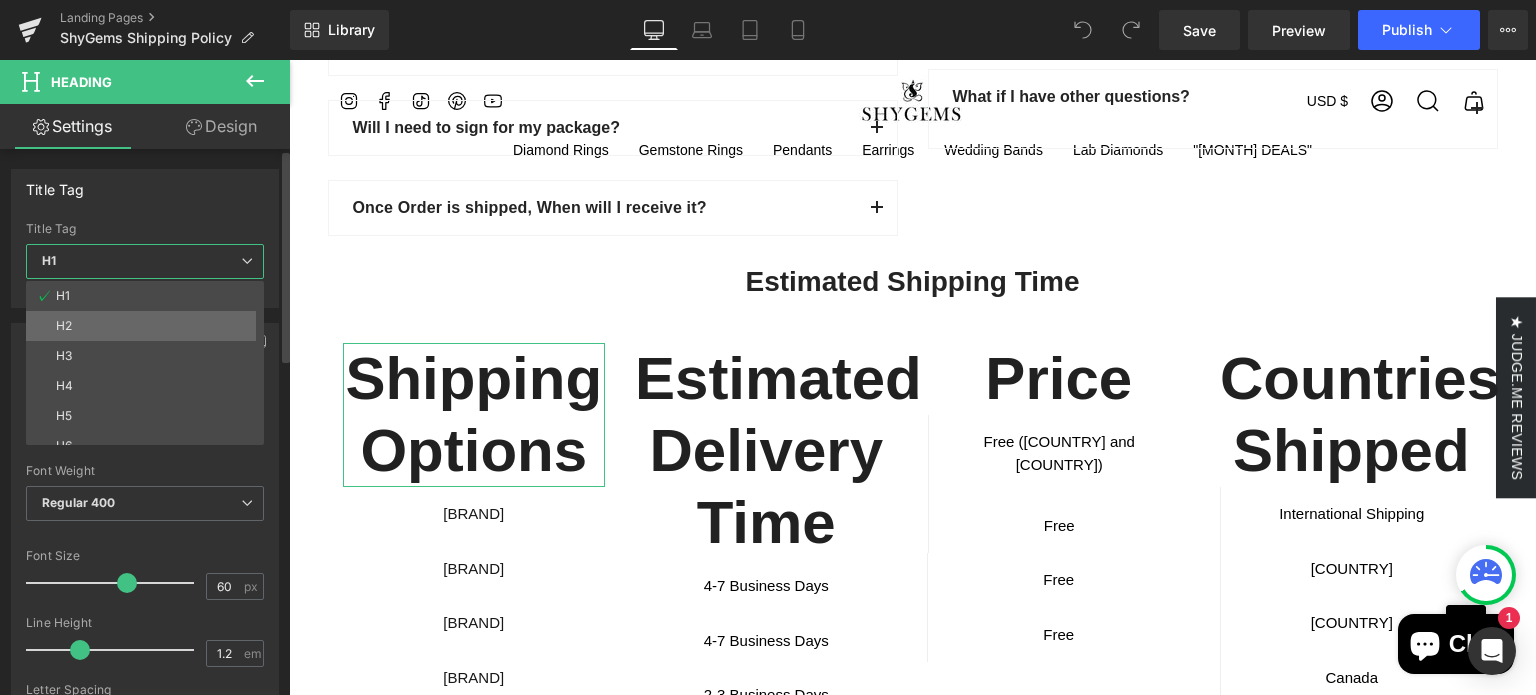 click on "H2" at bounding box center [149, 326] 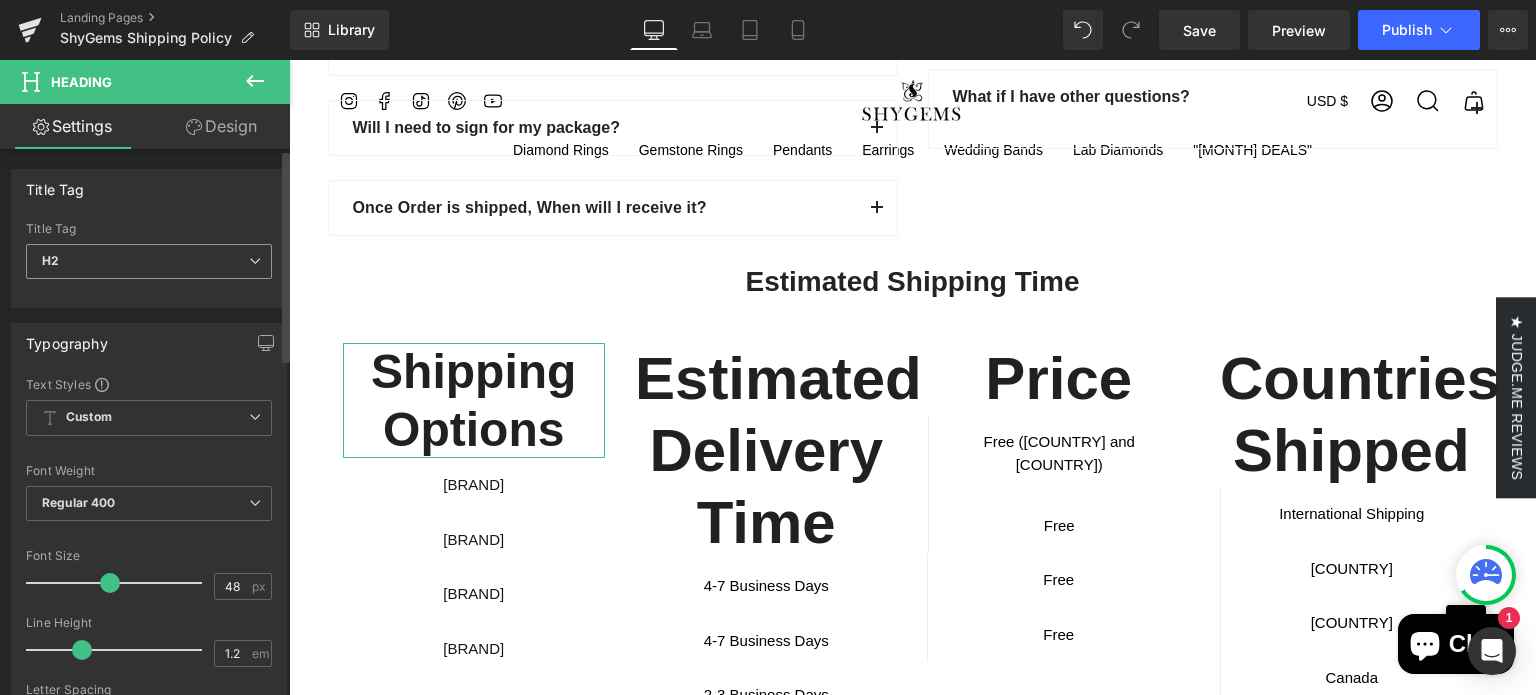 click on "H2" at bounding box center [149, 261] 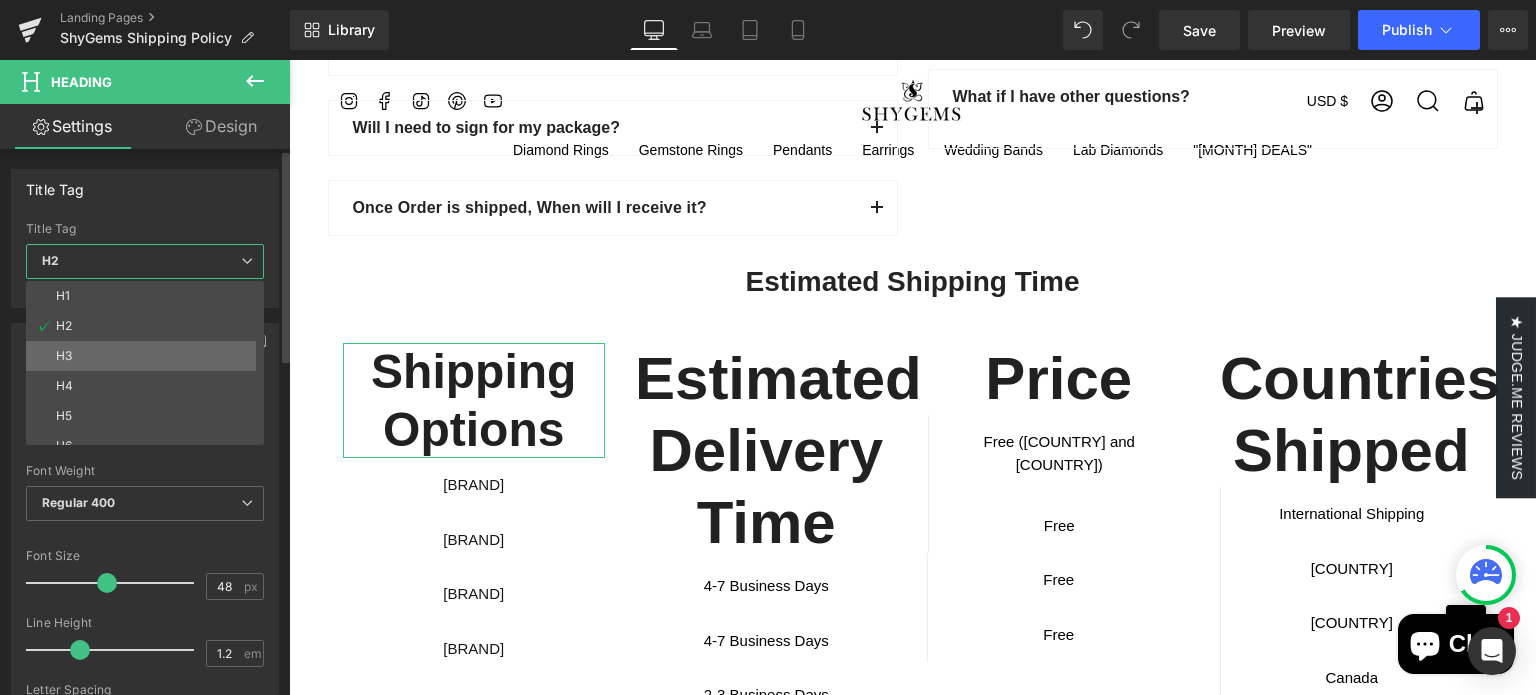 click on "H3" at bounding box center (149, 356) 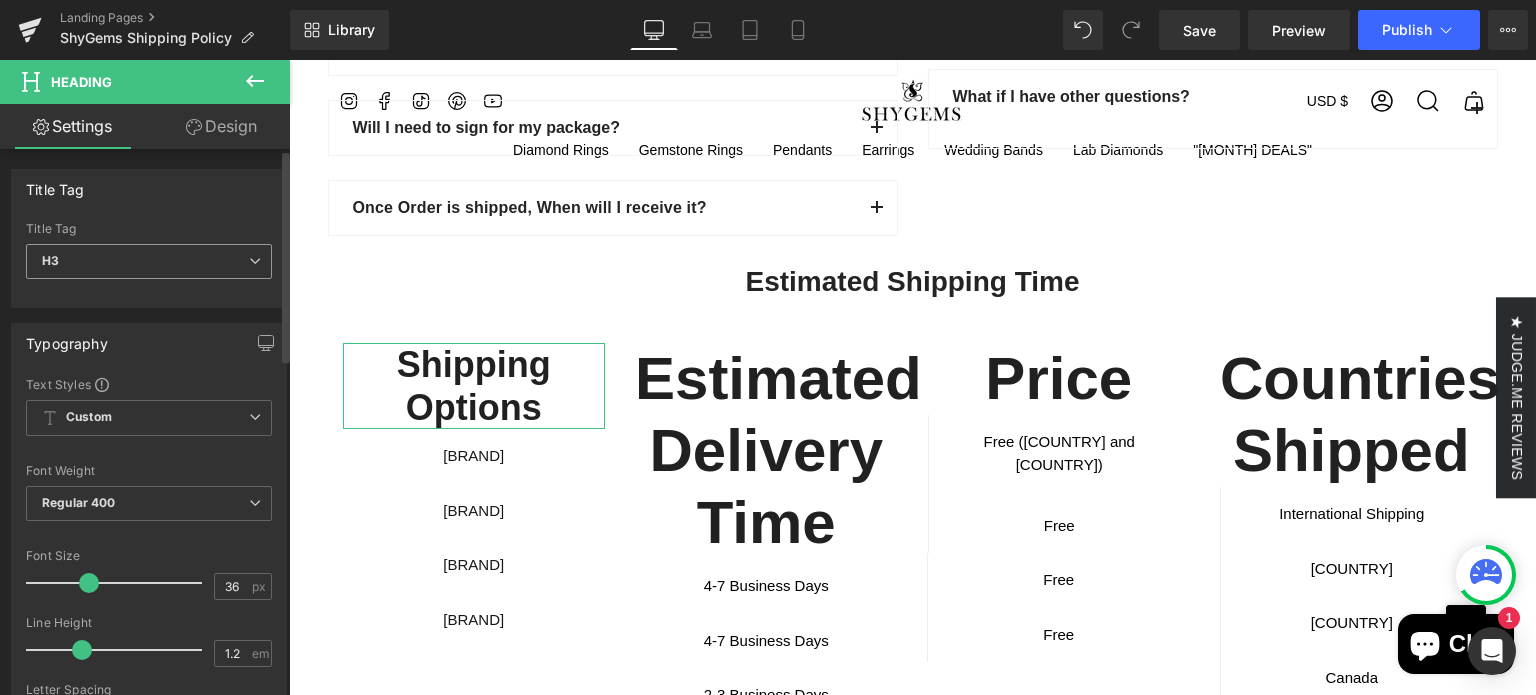click on "H3" at bounding box center (149, 261) 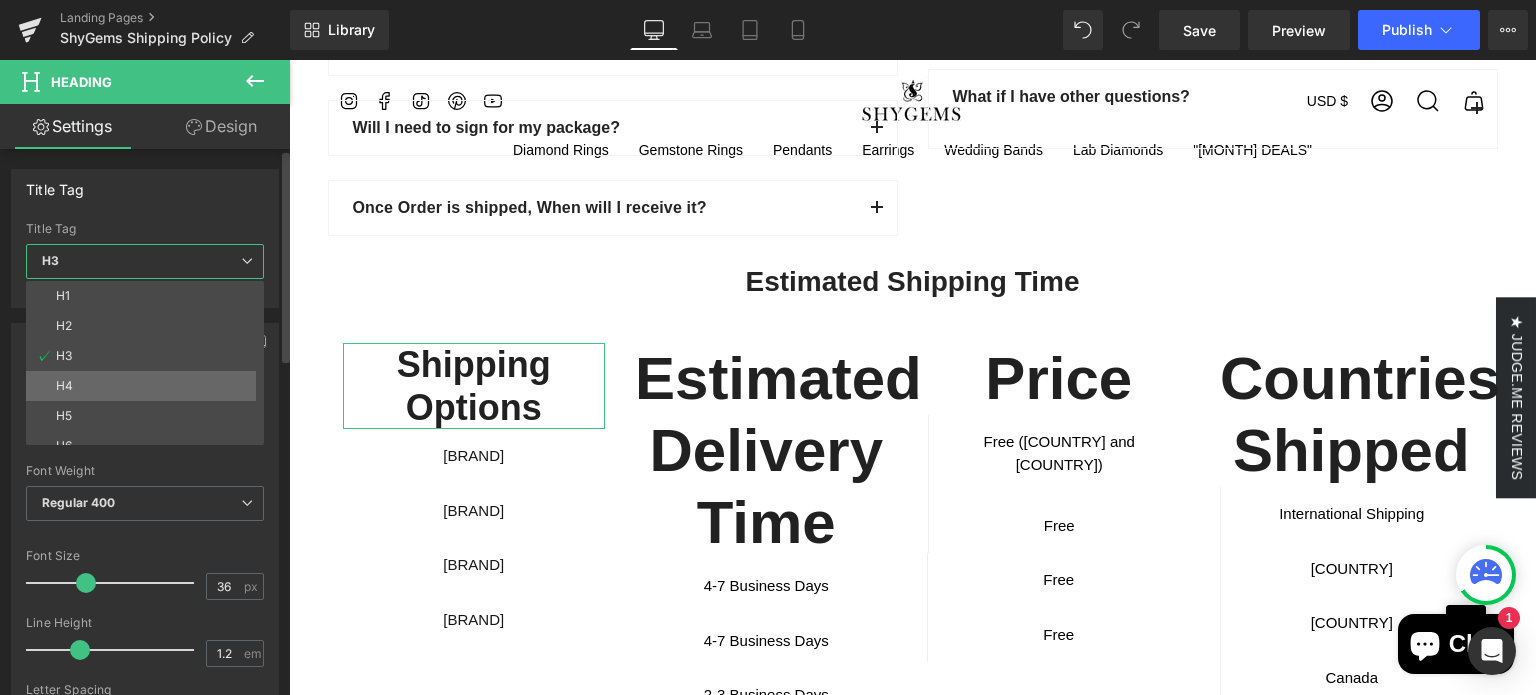 click on "H4" at bounding box center (149, 386) 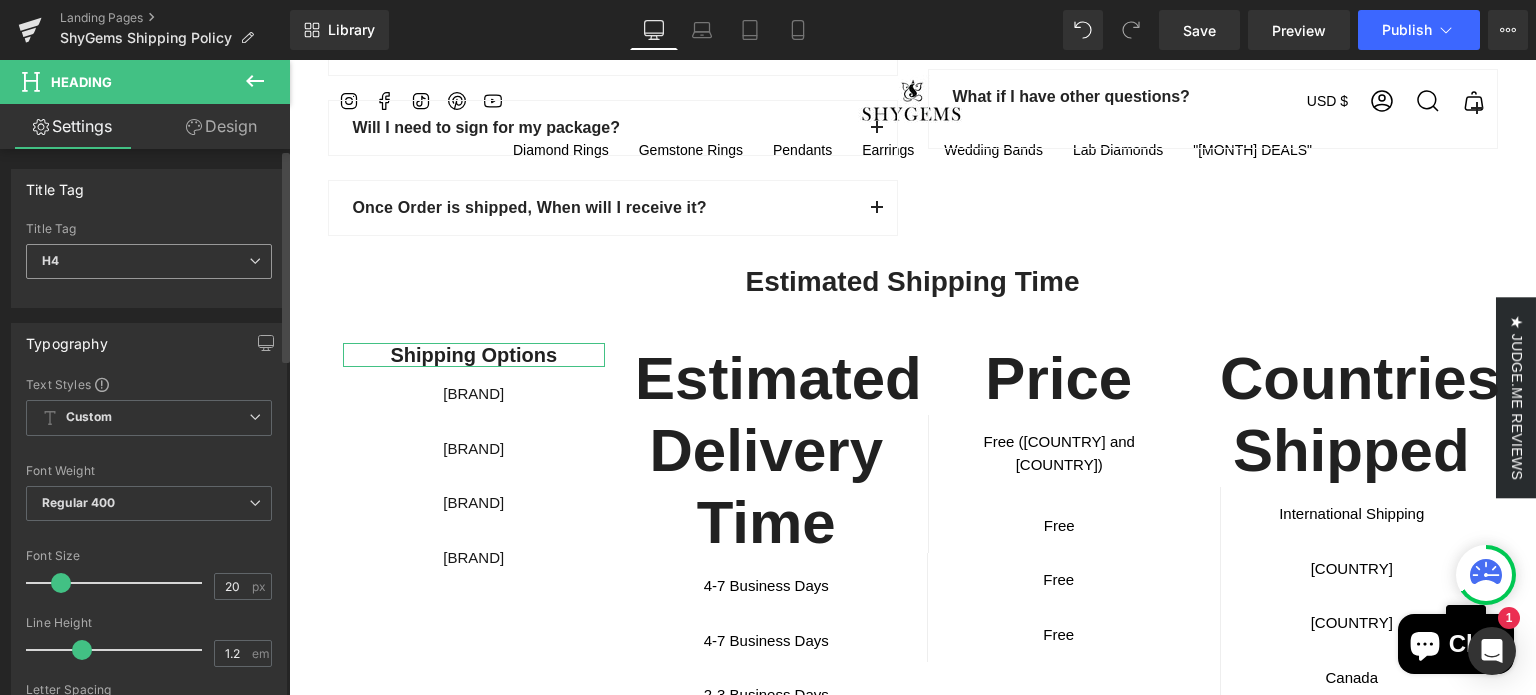 click on "H4" at bounding box center [149, 261] 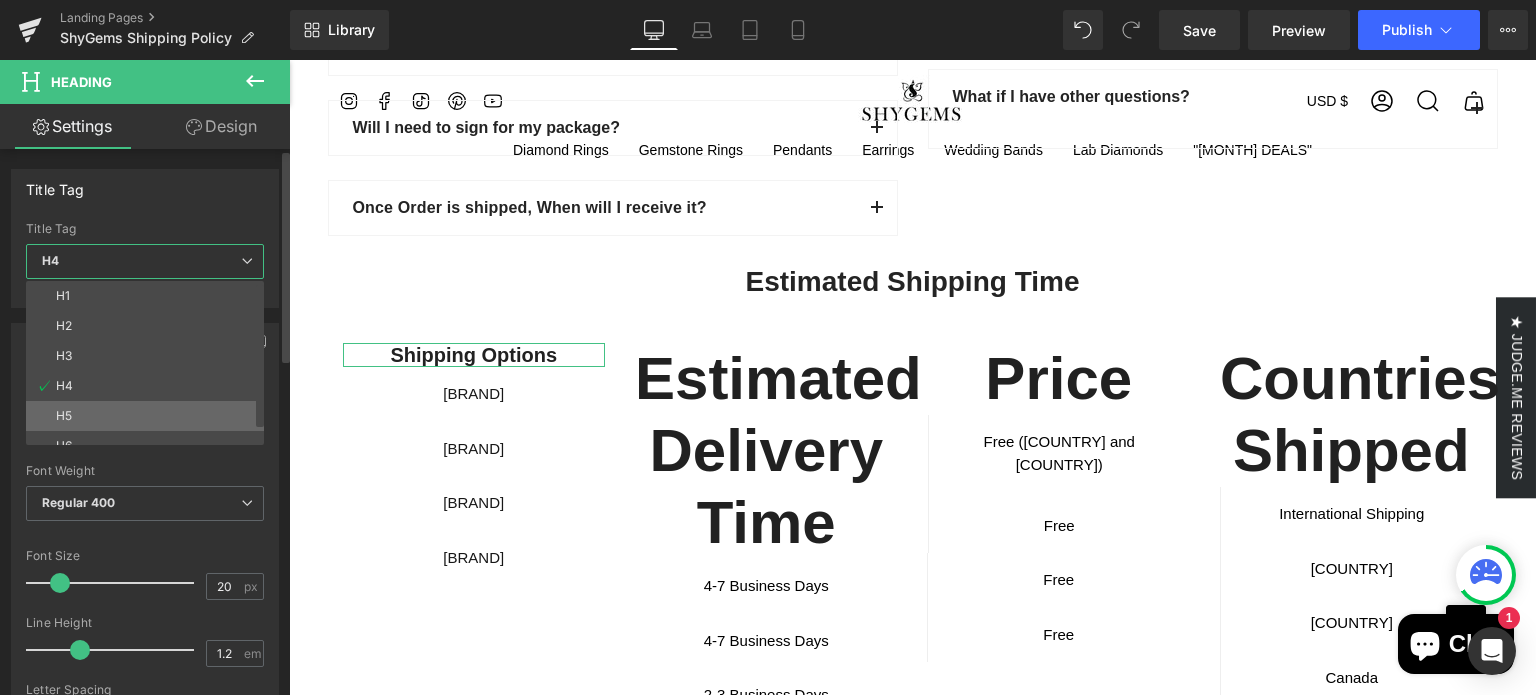 click on "H5" at bounding box center (149, 416) 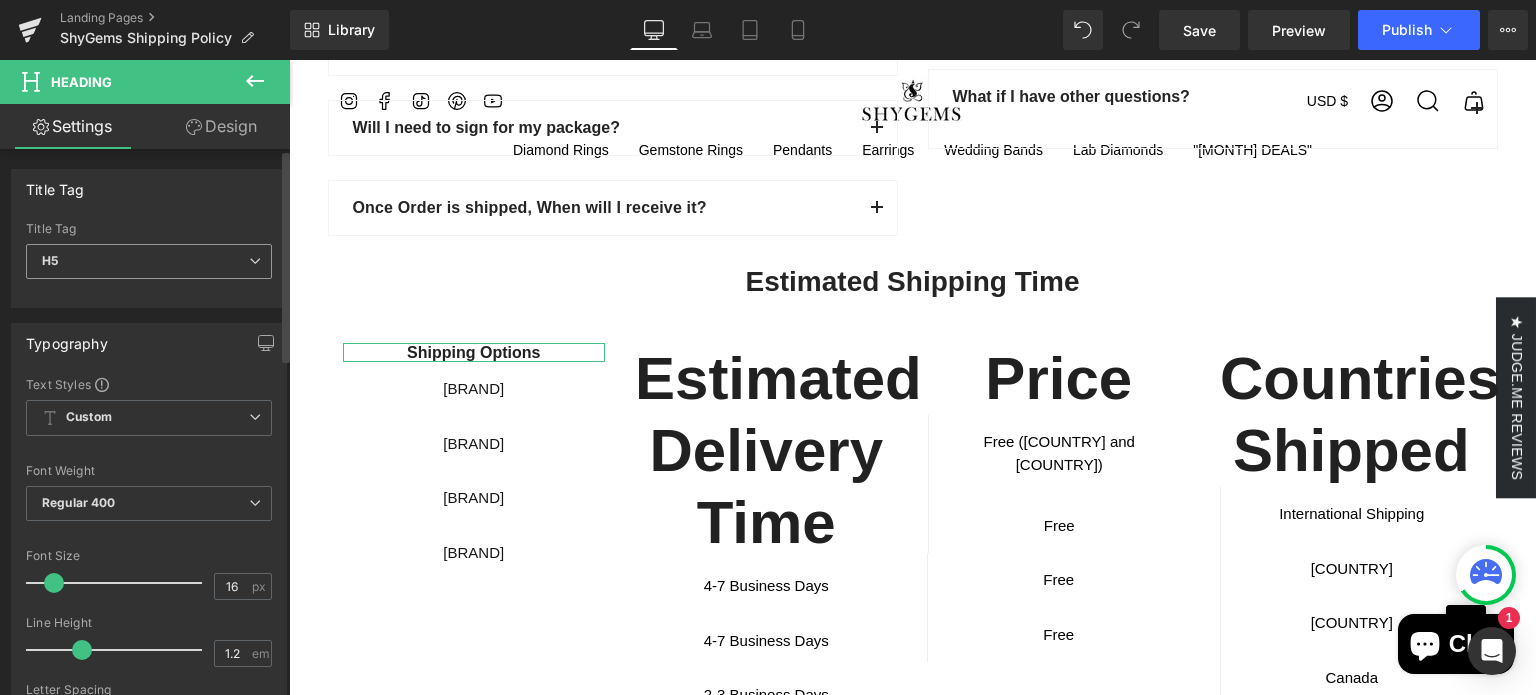 click on "H5" at bounding box center [149, 261] 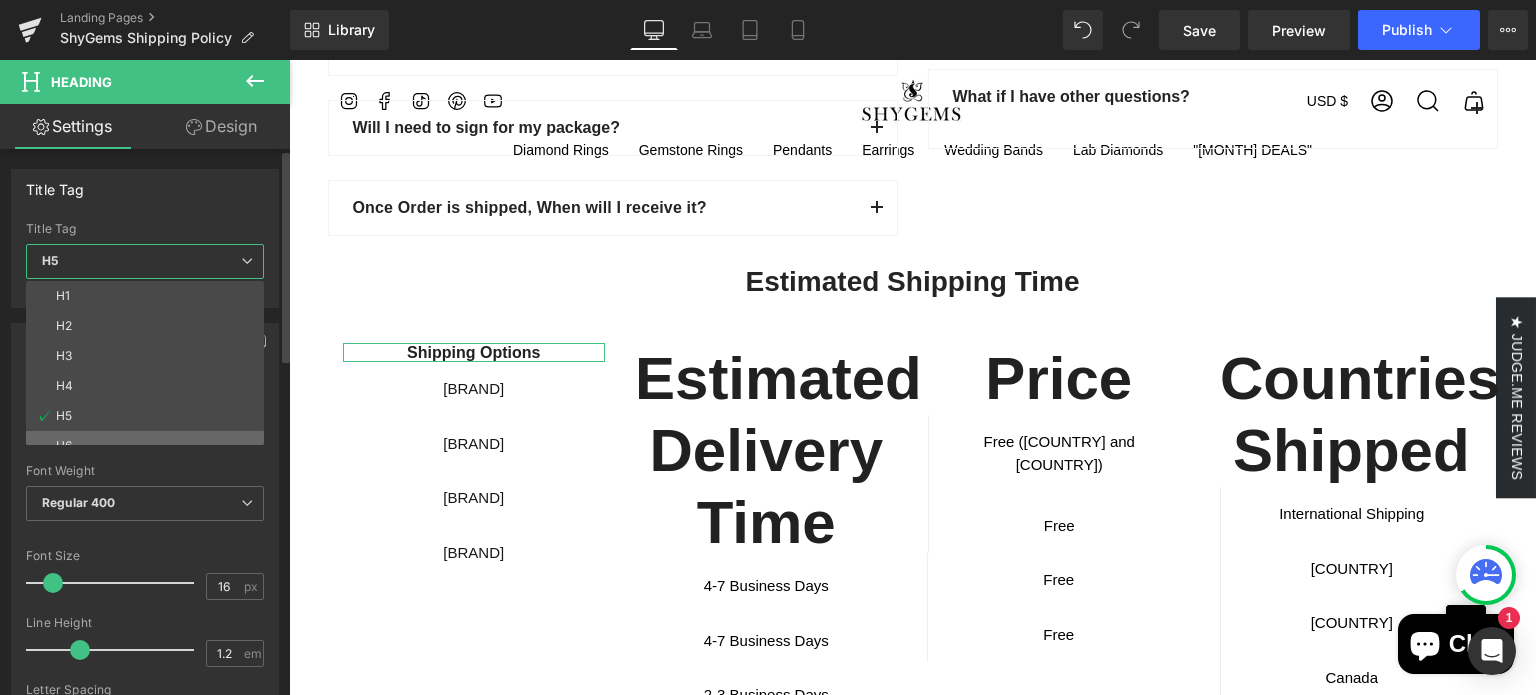 click on "H6" at bounding box center (149, 446) 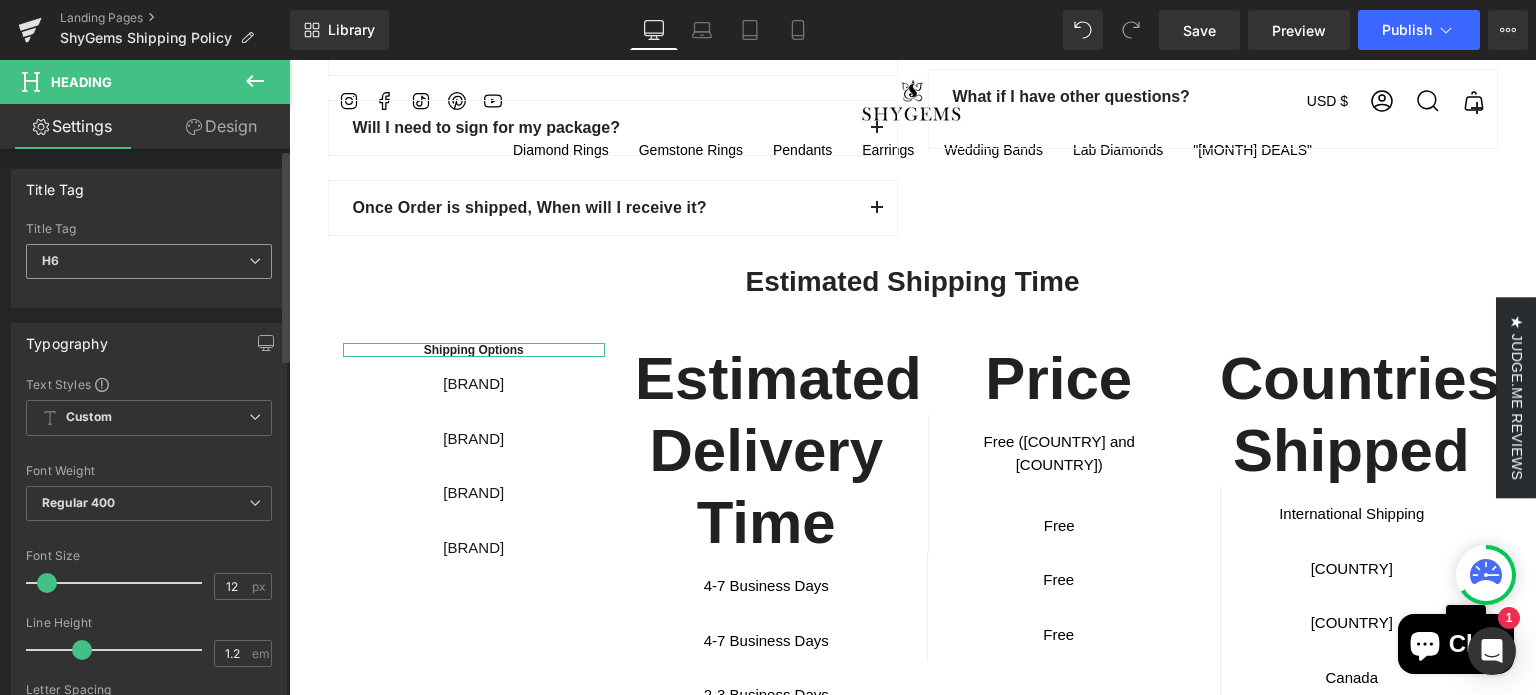 click on "H6" at bounding box center (149, 261) 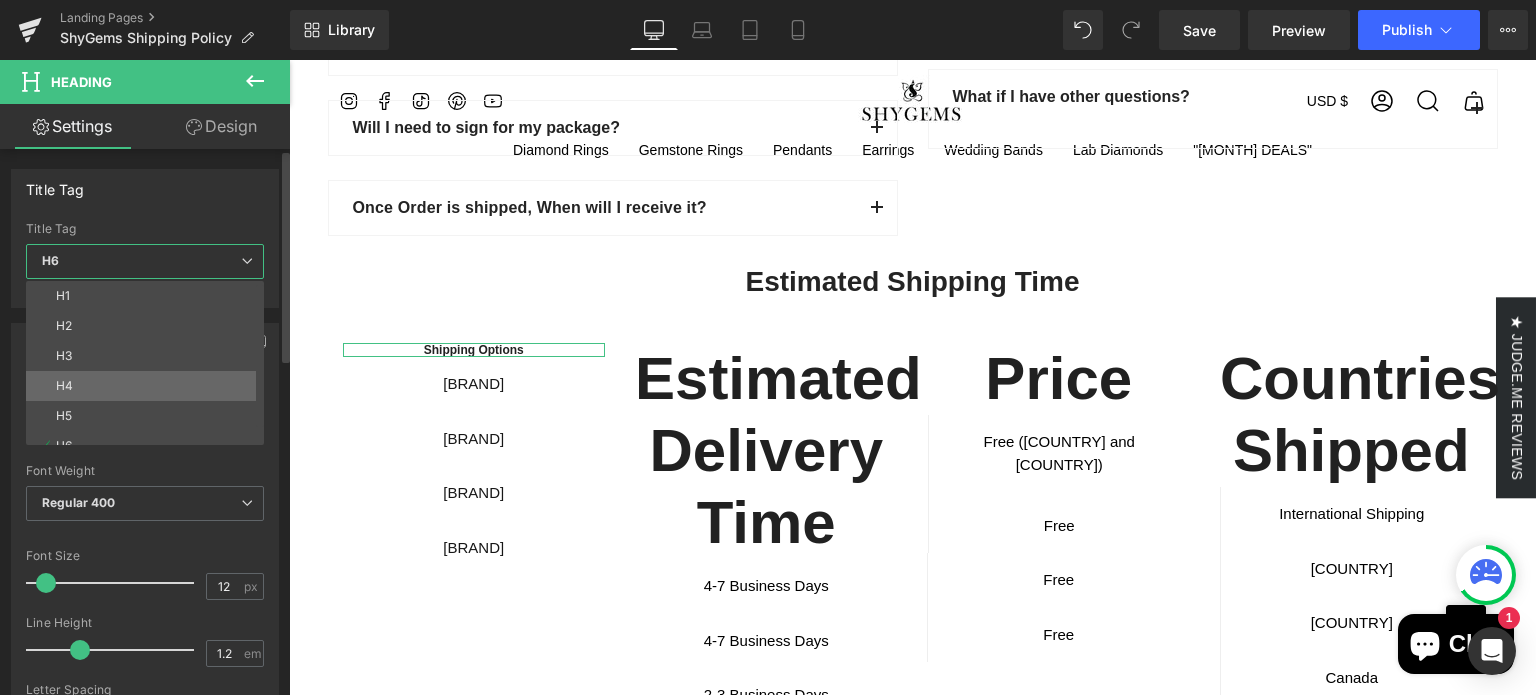 click on "H4" at bounding box center (149, 386) 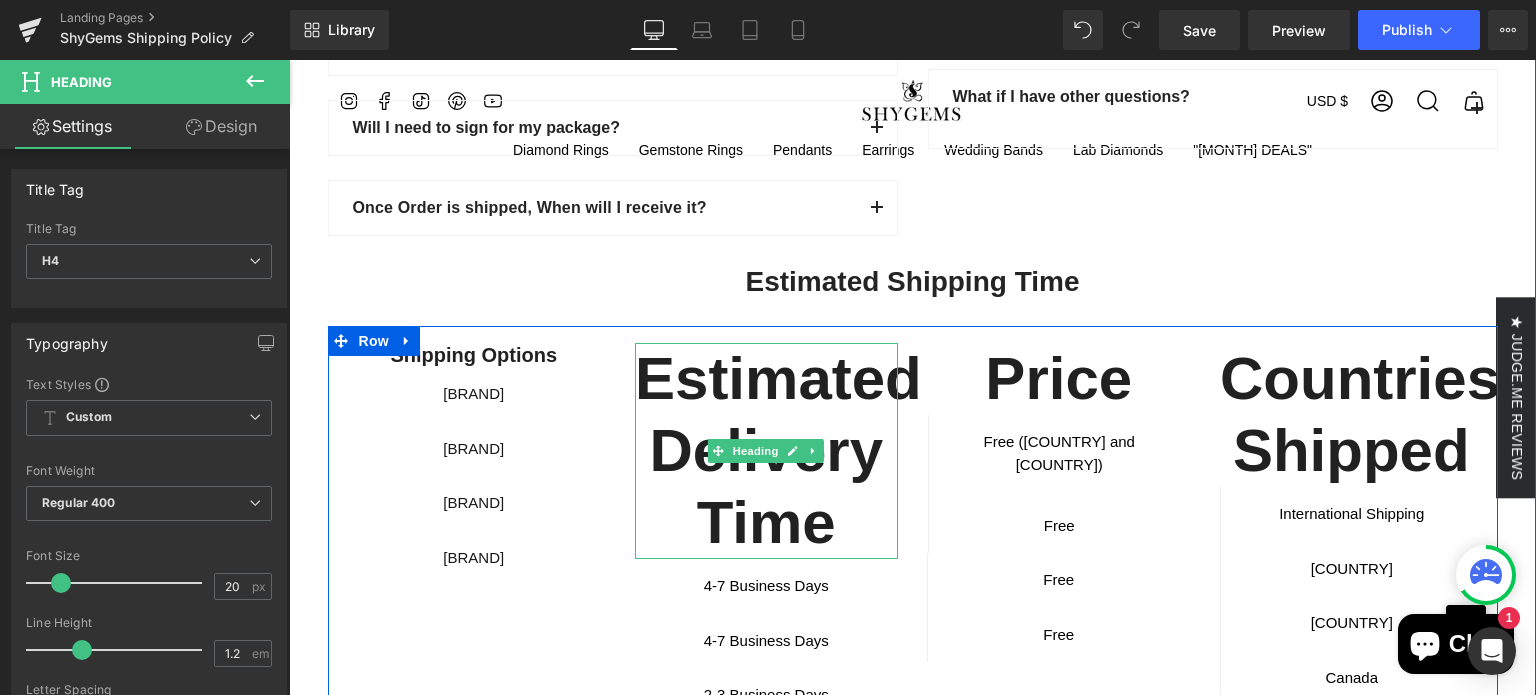 click on "Estimated Delivery Time" at bounding box center [778, 450] 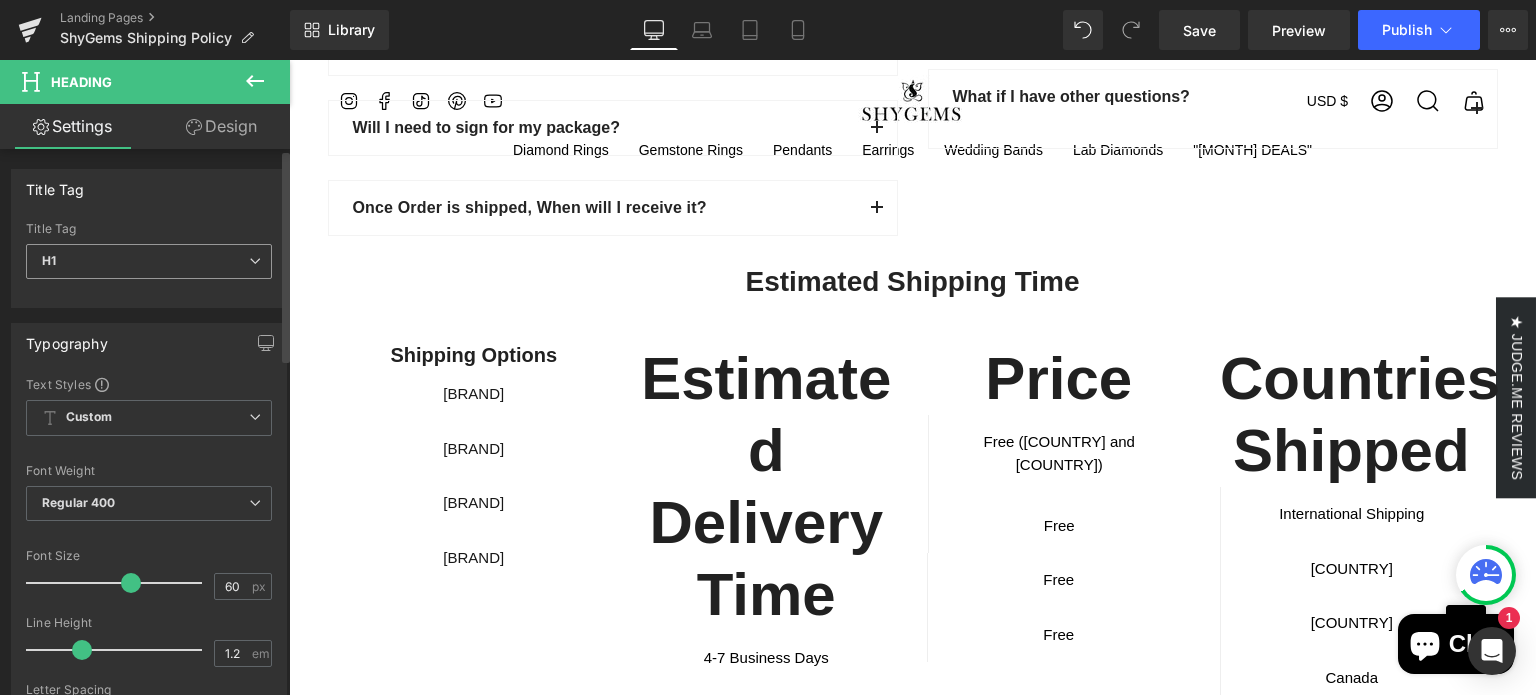 click on "H1" at bounding box center (149, 261) 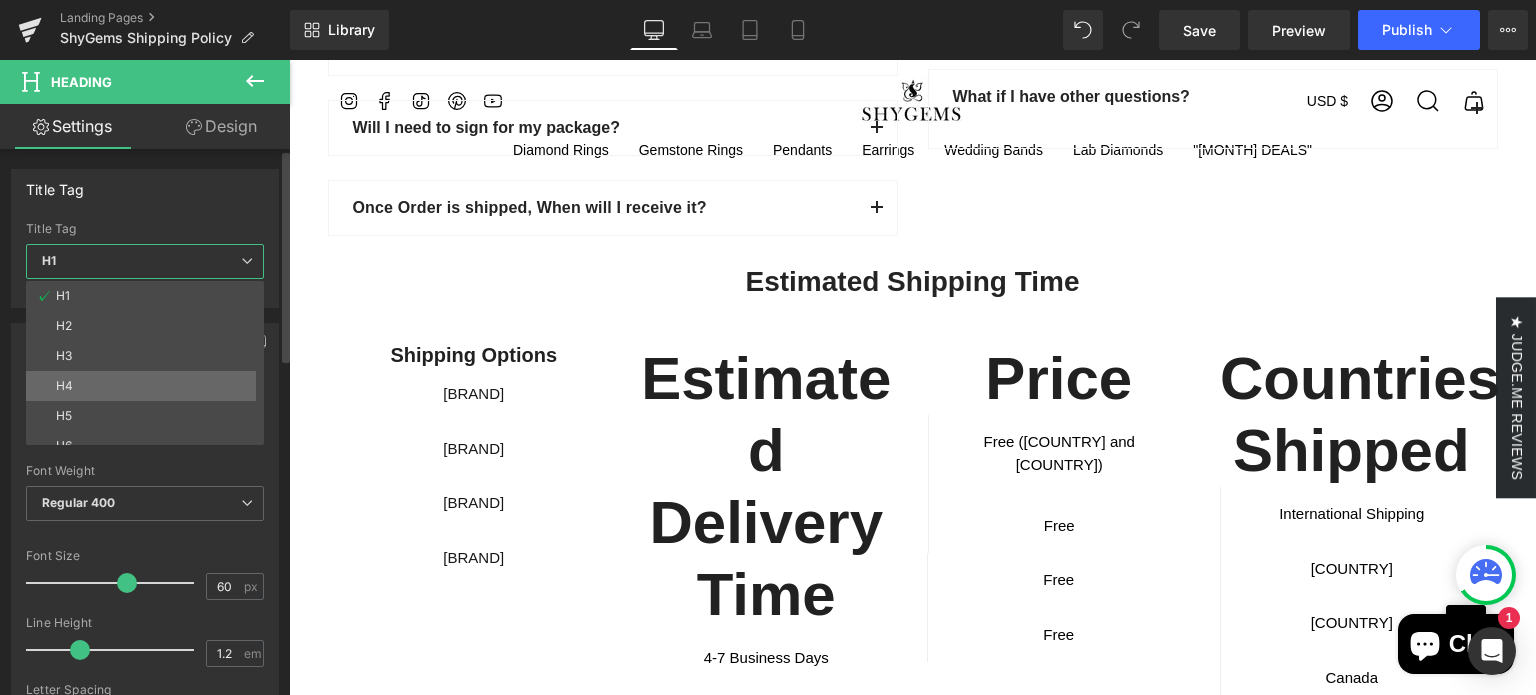click on "H4" at bounding box center [149, 386] 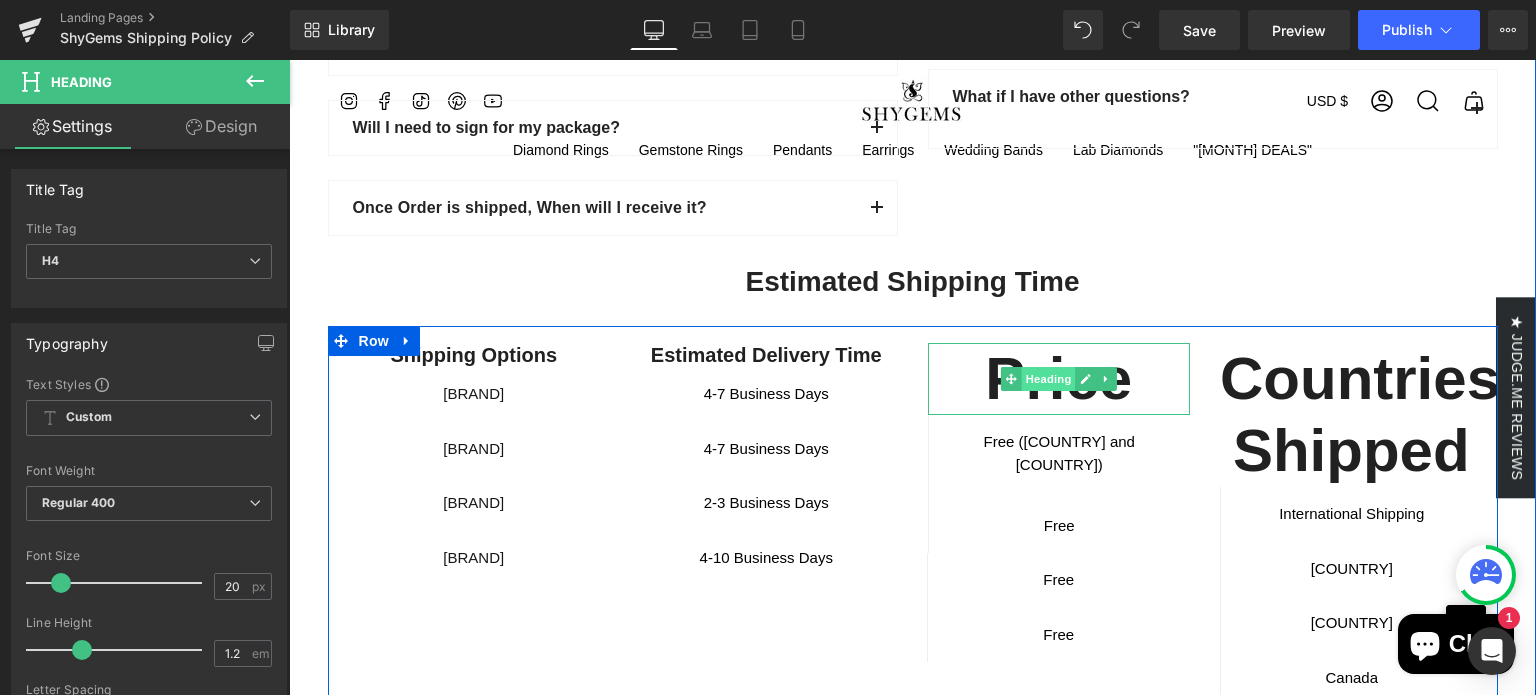 click on "Heading" at bounding box center [1048, 379] 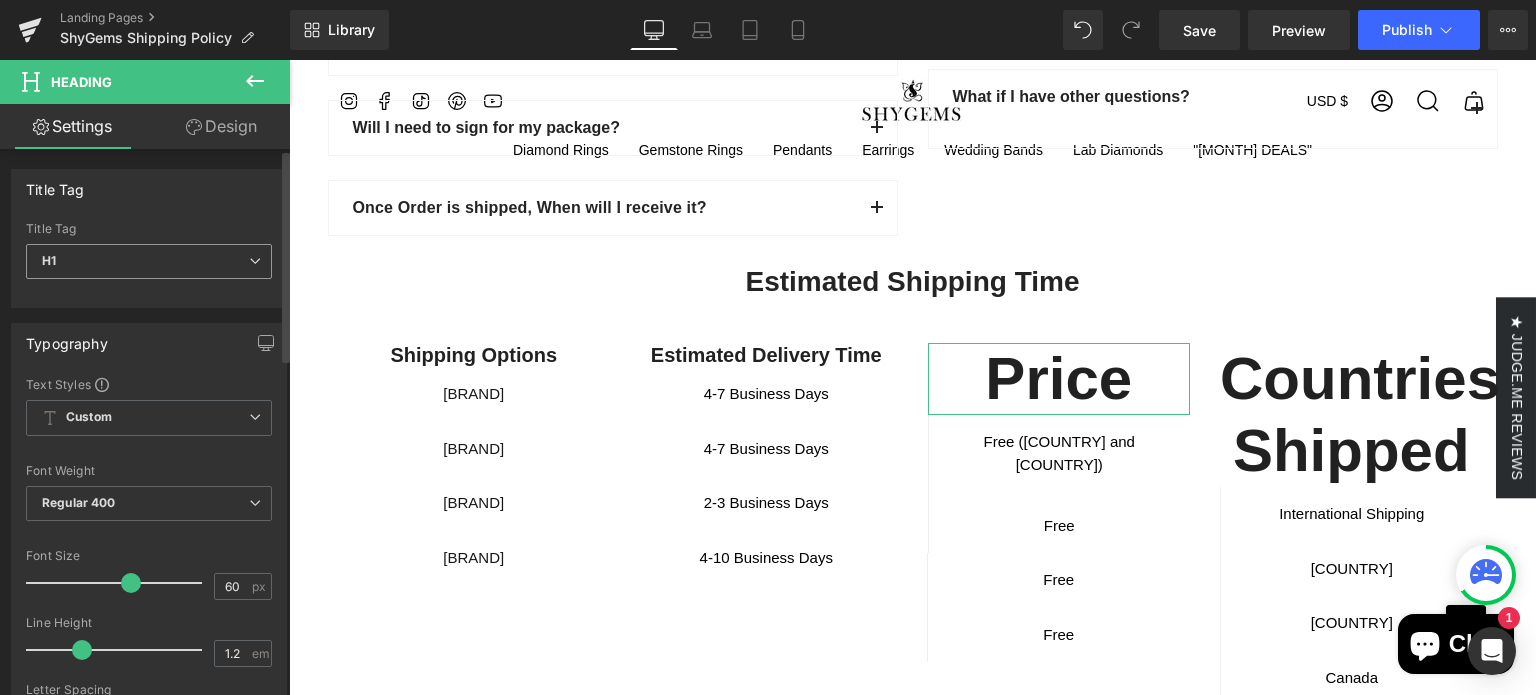 click at bounding box center (255, 261) 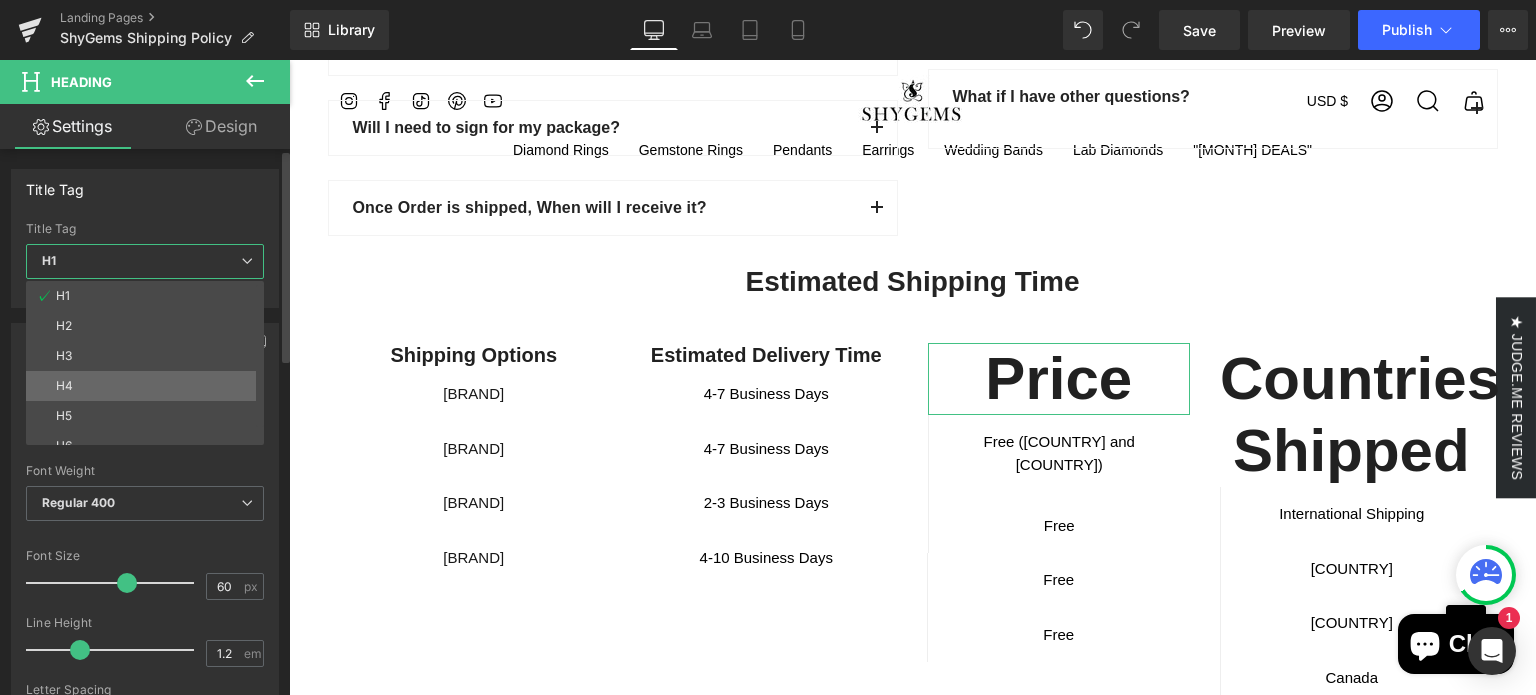 click on "H4" at bounding box center (149, 386) 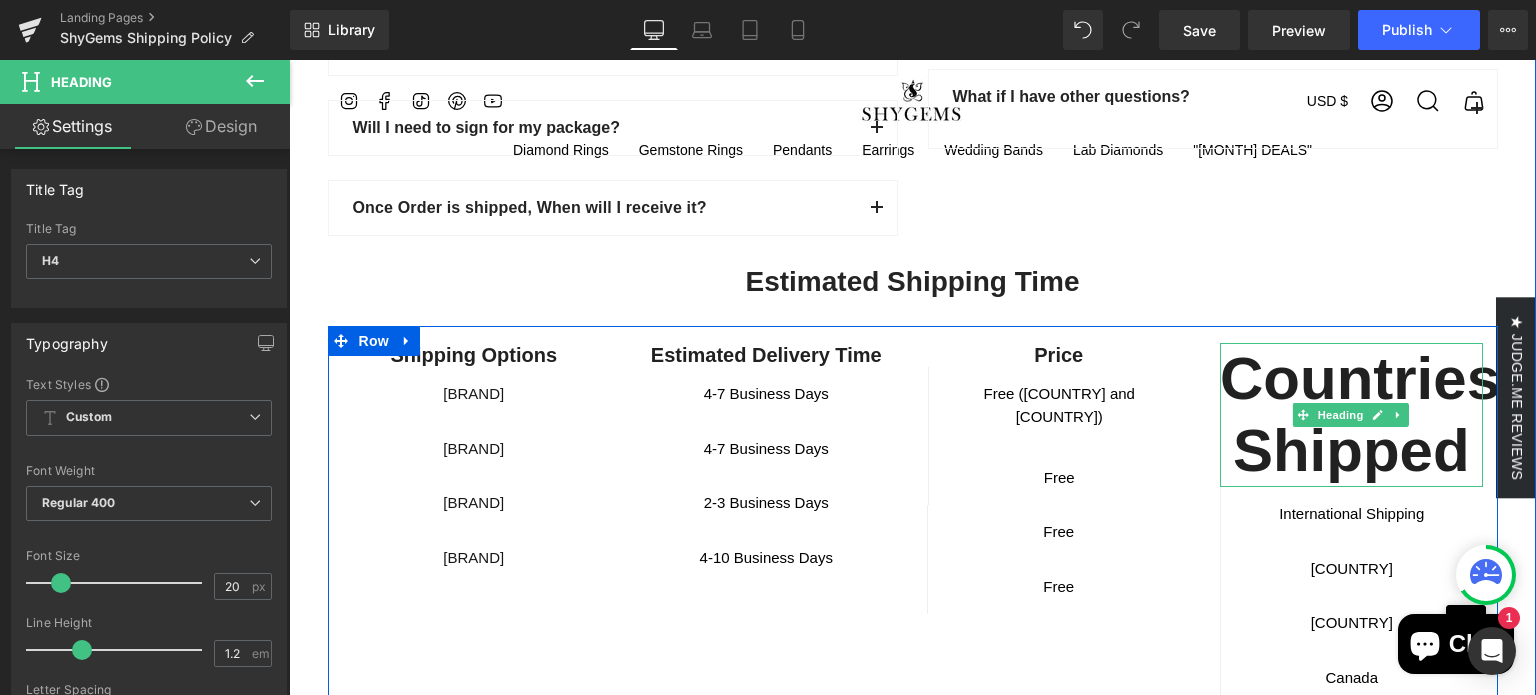 click on "Countries Shipped" at bounding box center (1360, 414) 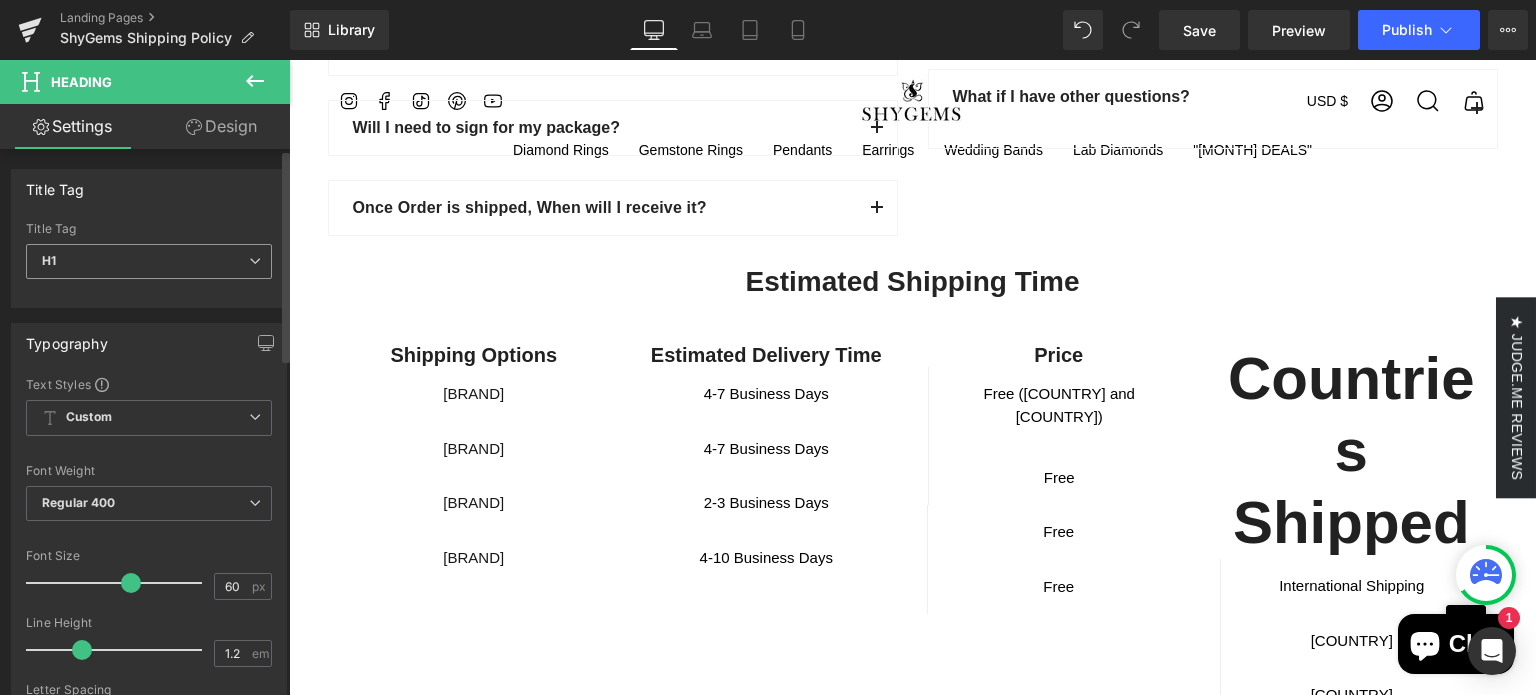 click on "H1" at bounding box center [149, 261] 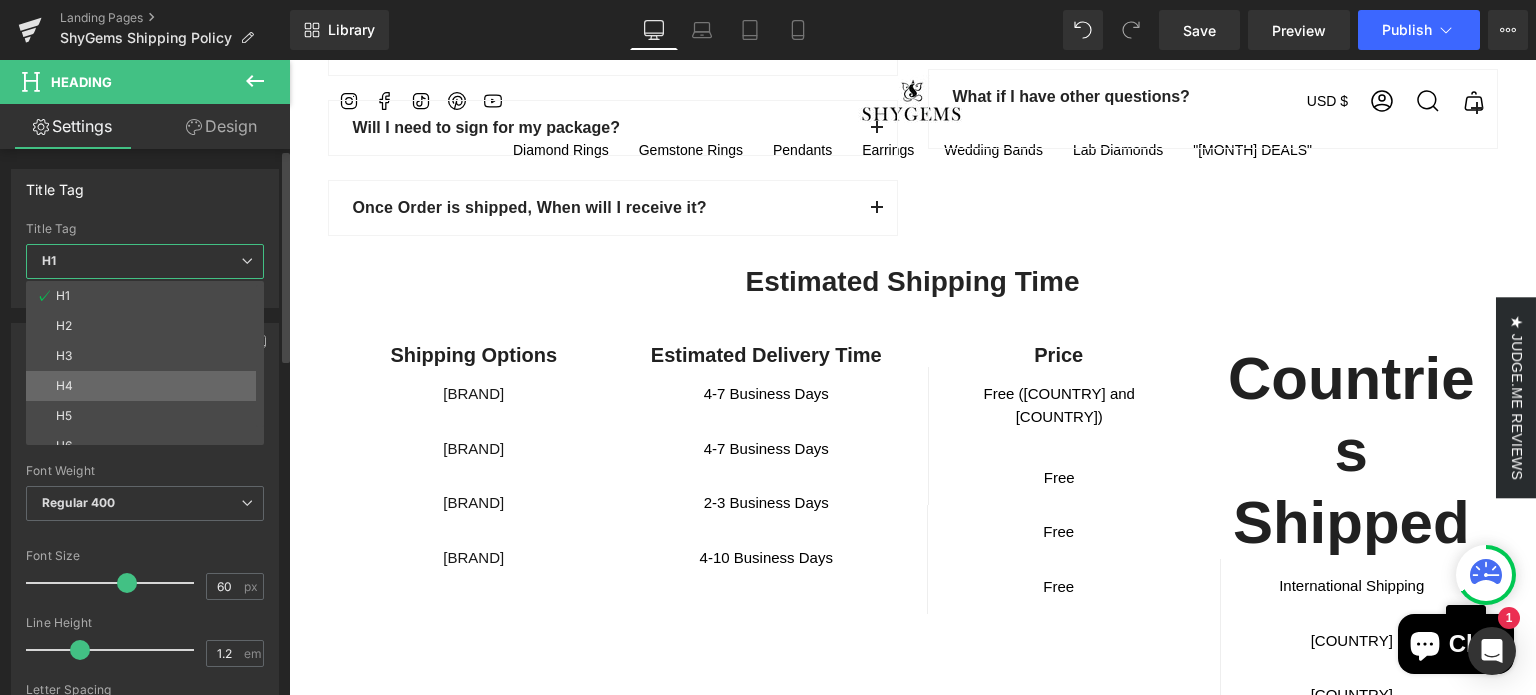 click on "H4" at bounding box center [149, 386] 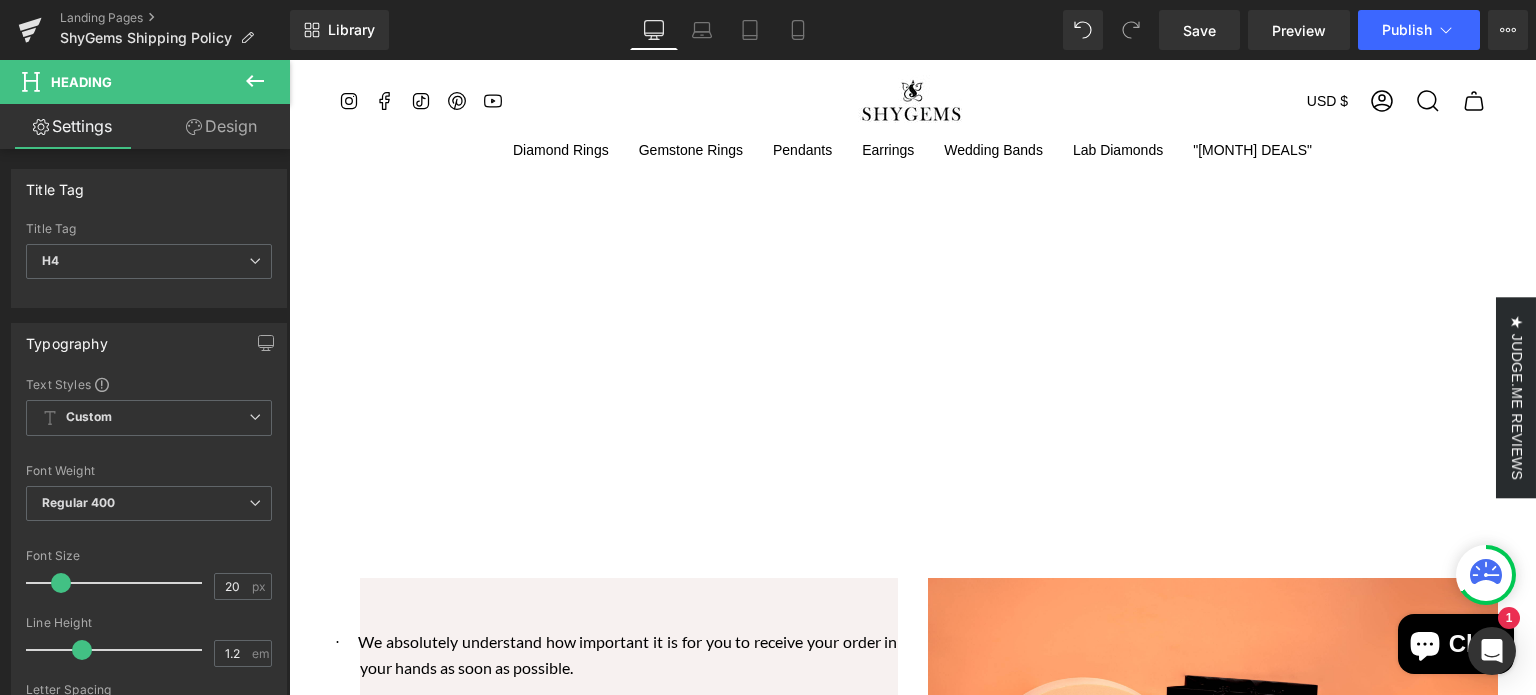 scroll, scrollTop: 482, scrollLeft: 0, axis: vertical 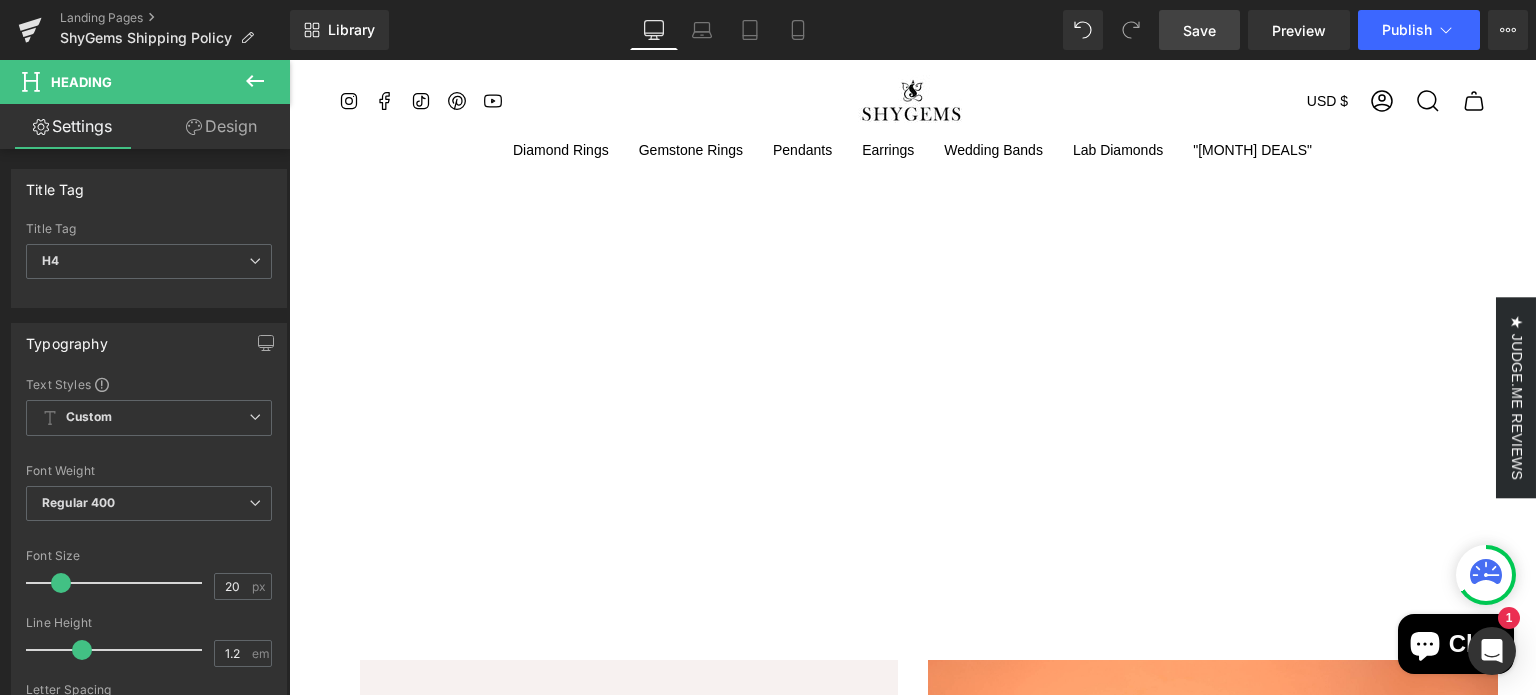 click on "Save" at bounding box center (1199, 30) 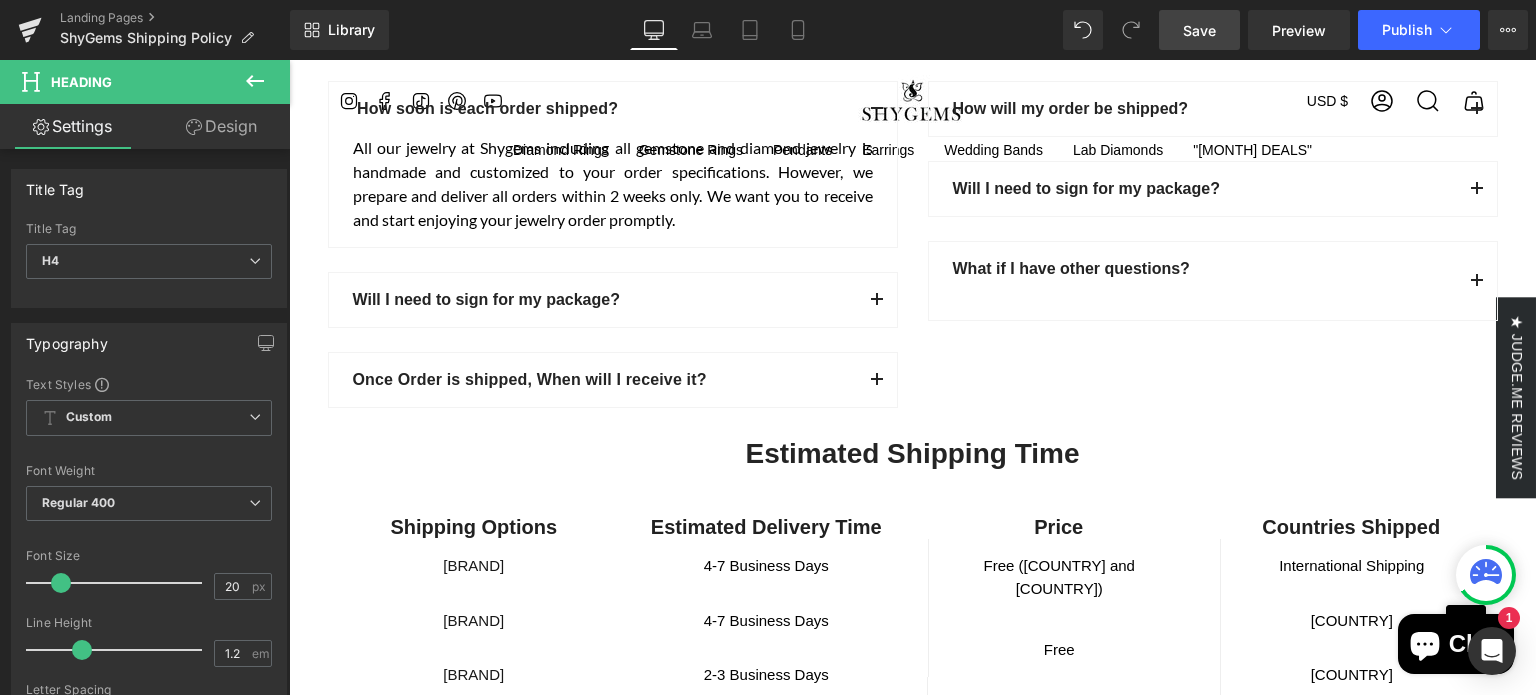 scroll, scrollTop: 1750, scrollLeft: 0, axis: vertical 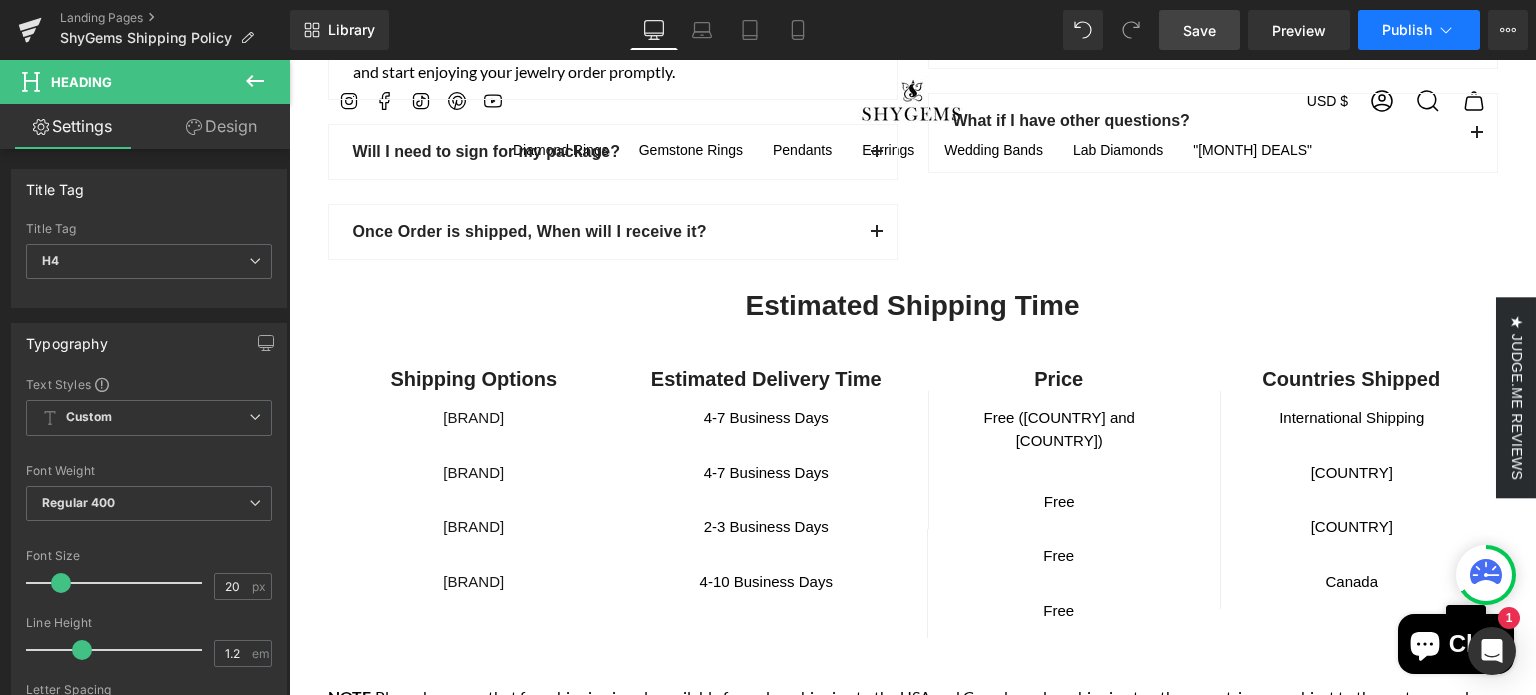 click 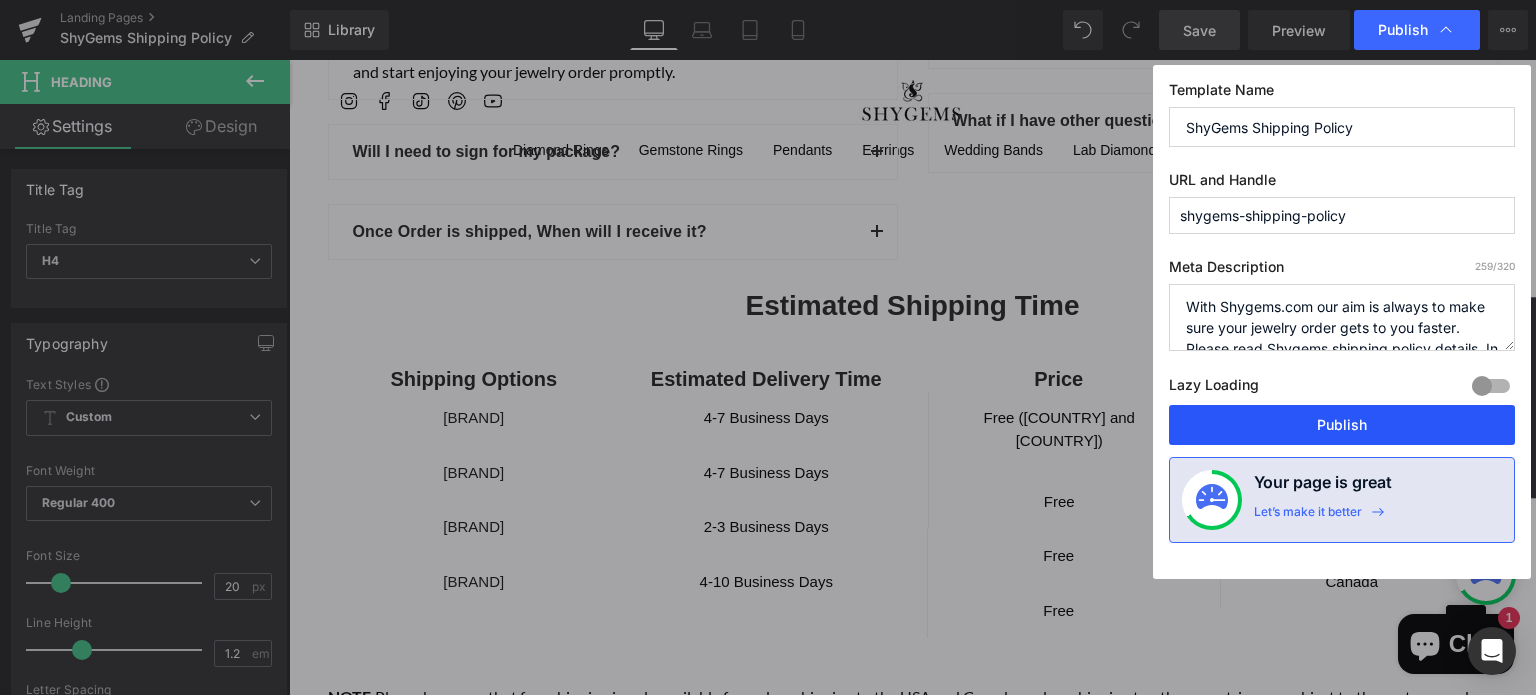 click on "Publish" at bounding box center [1342, 425] 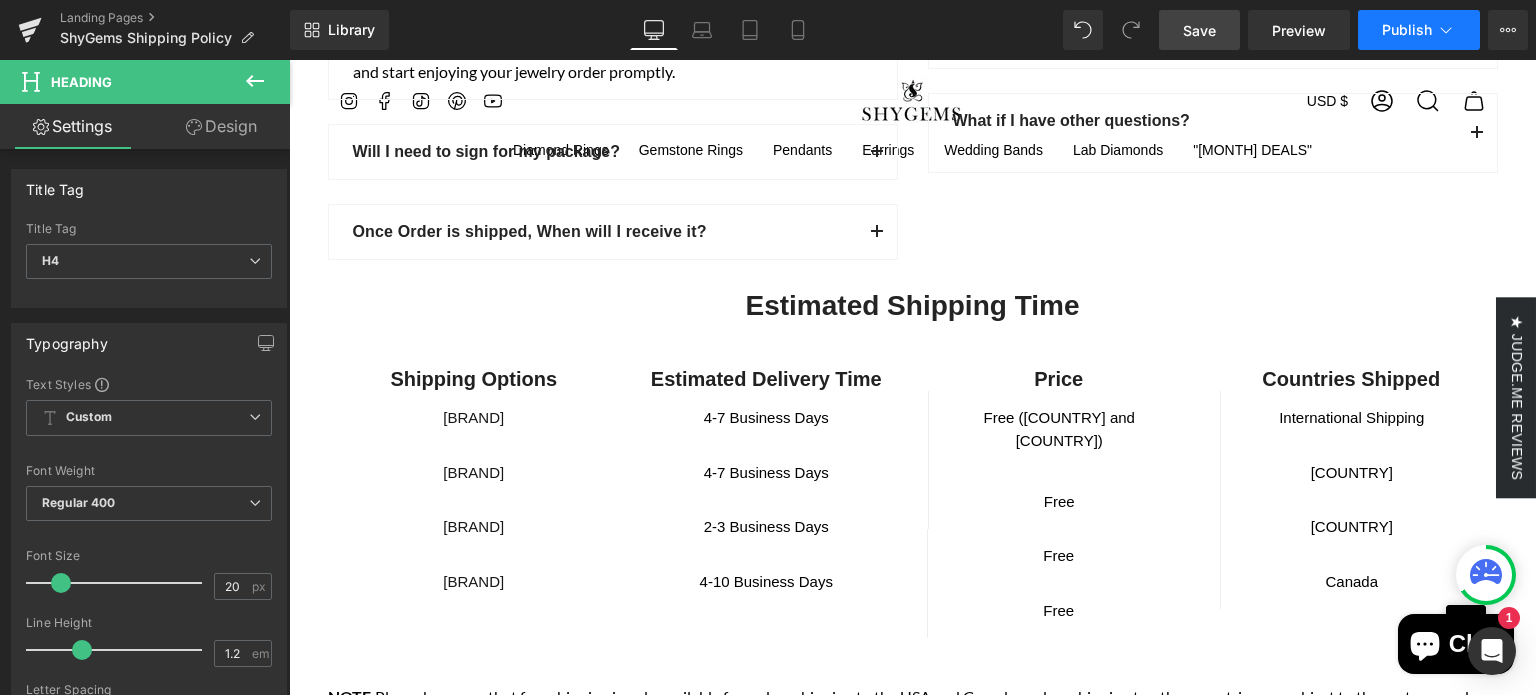 click on "Publish" at bounding box center (1419, 30) 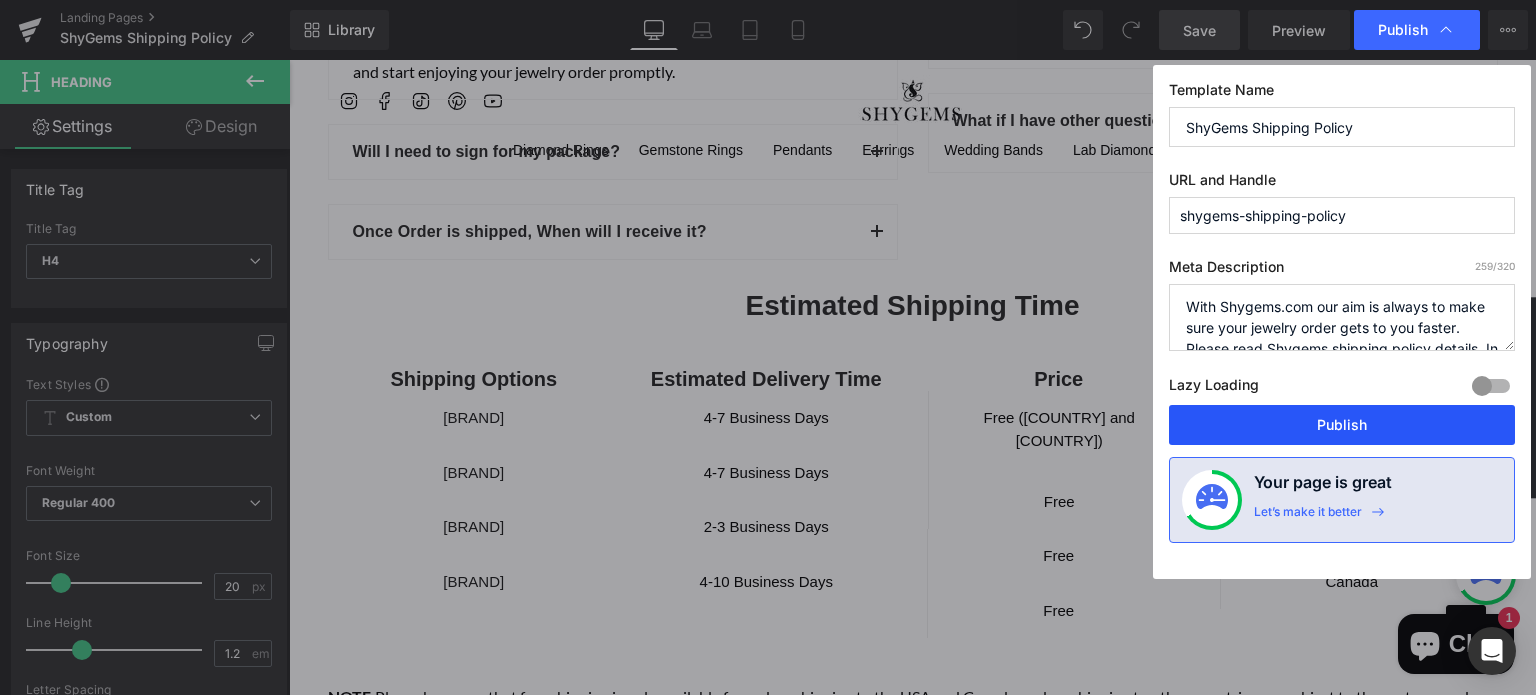 click on "Publish" at bounding box center (1342, 425) 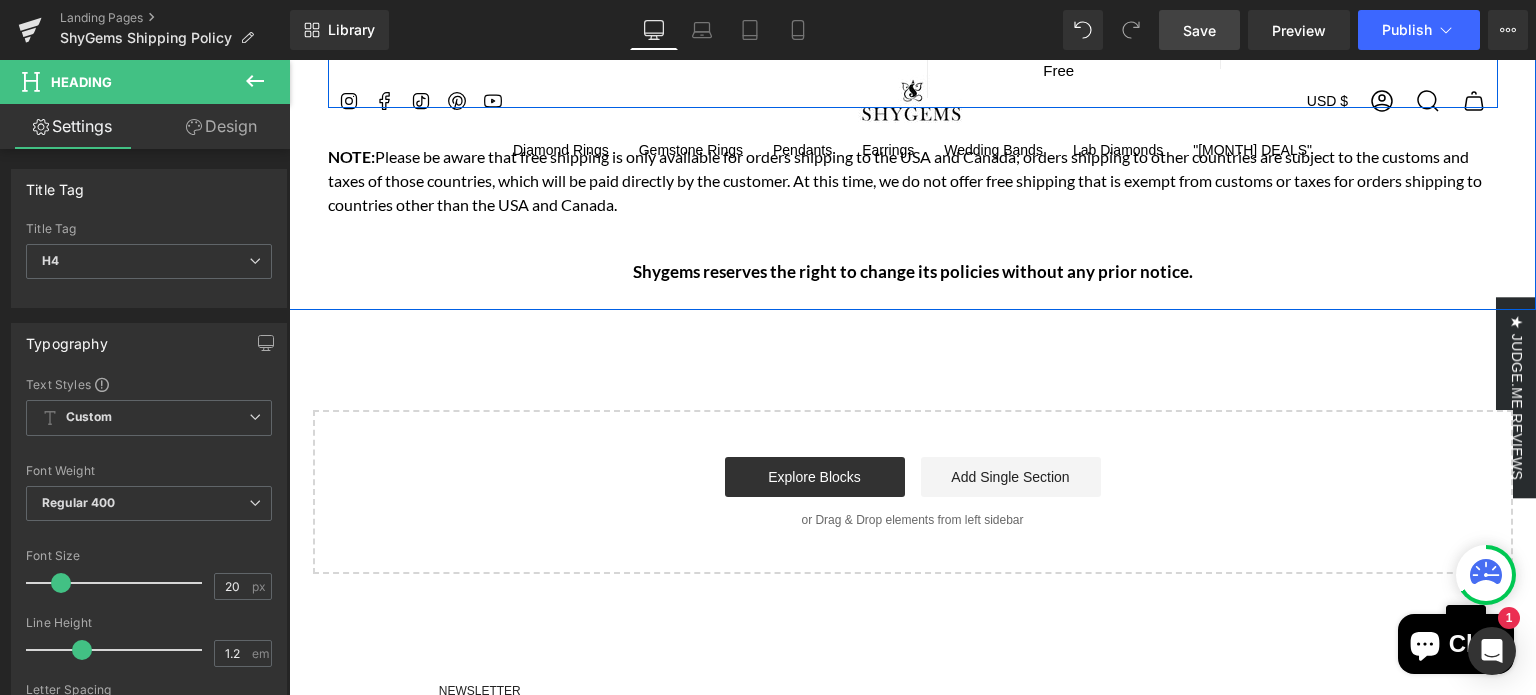 scroll, scrollTop: 2998, scrollLeft: 0, axis: vertical 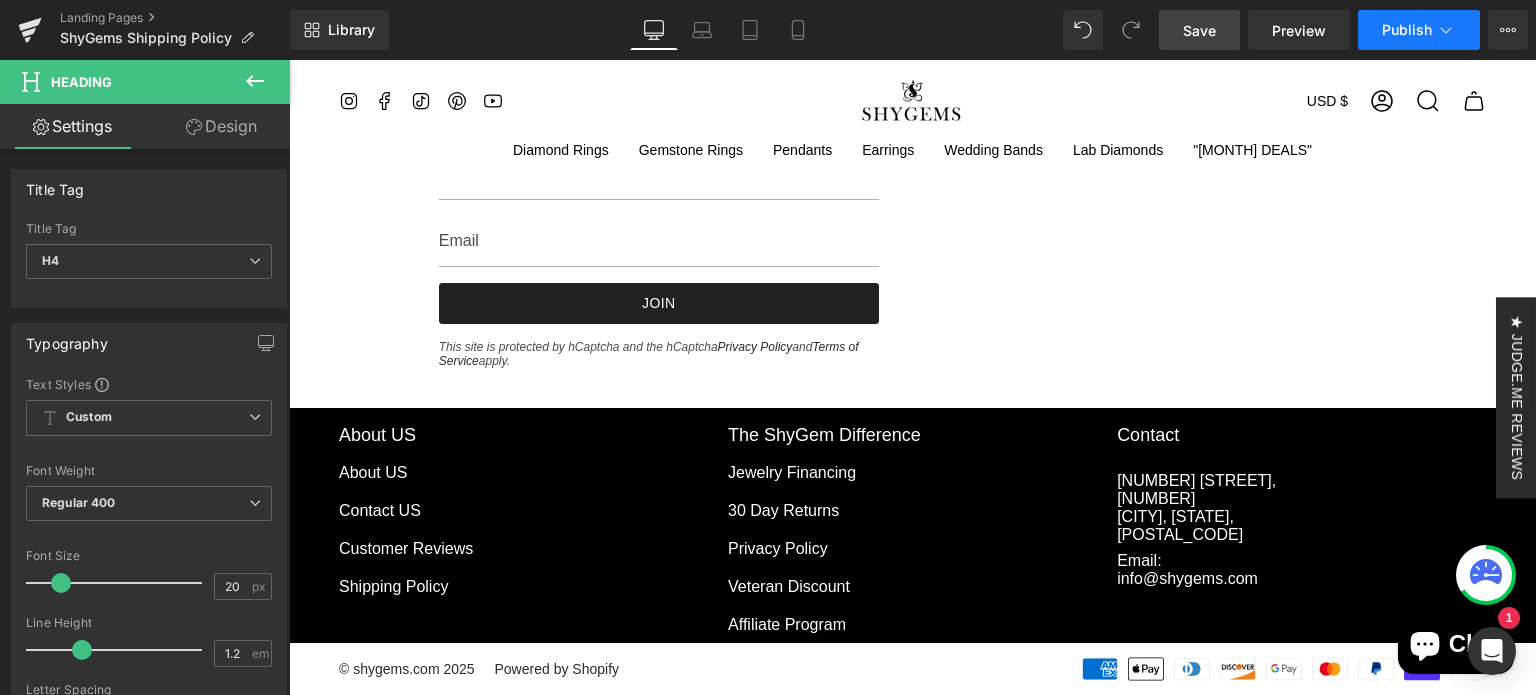 click on "Publish" at bounding box center [1407, 30] 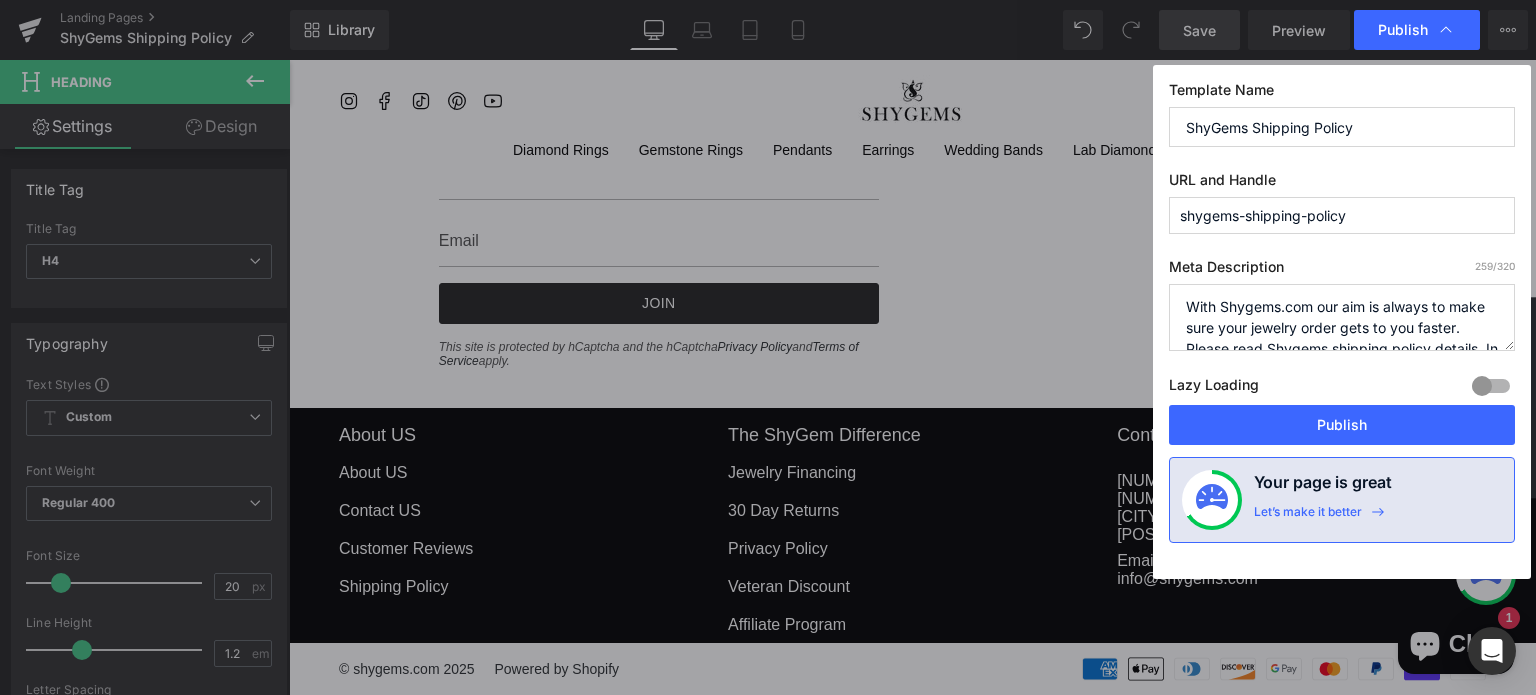 click at bounding box center (1491, 386) 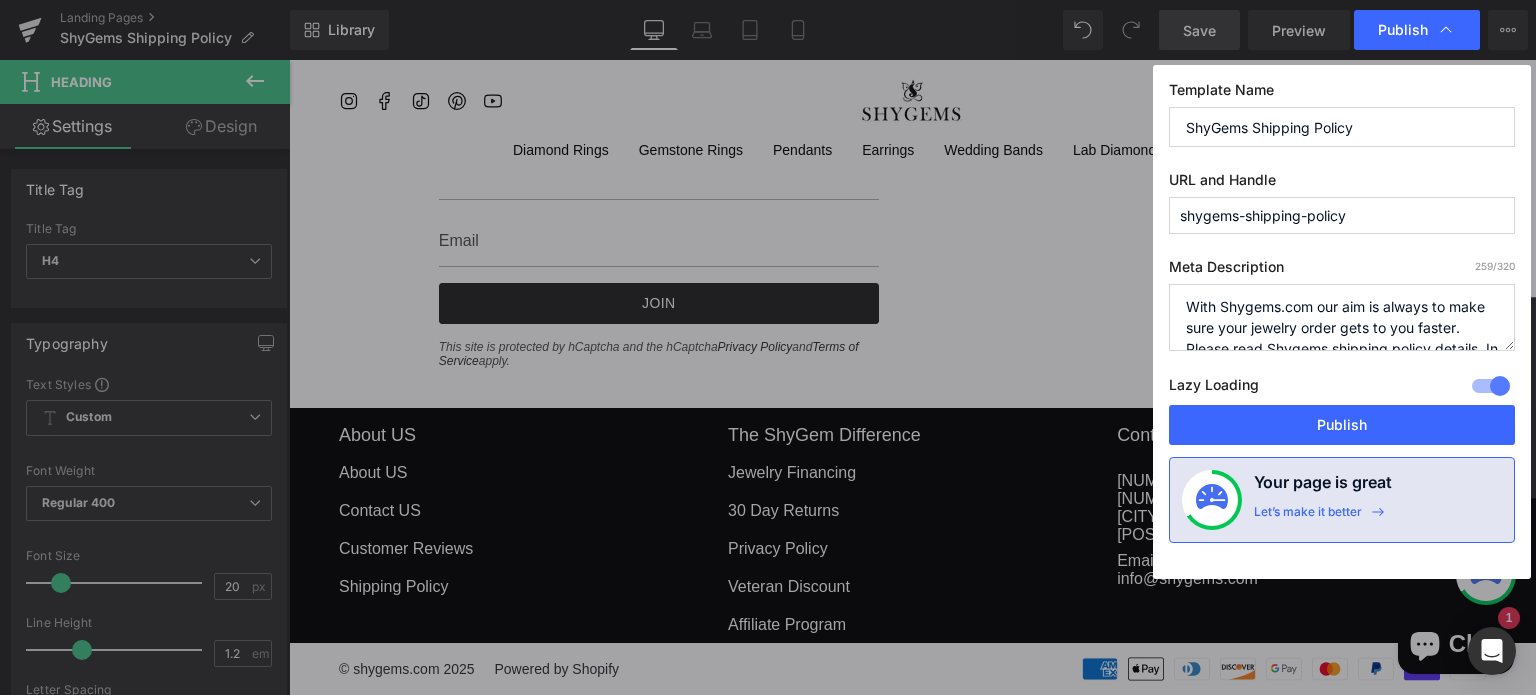 click at bounding box center [1491, 386] 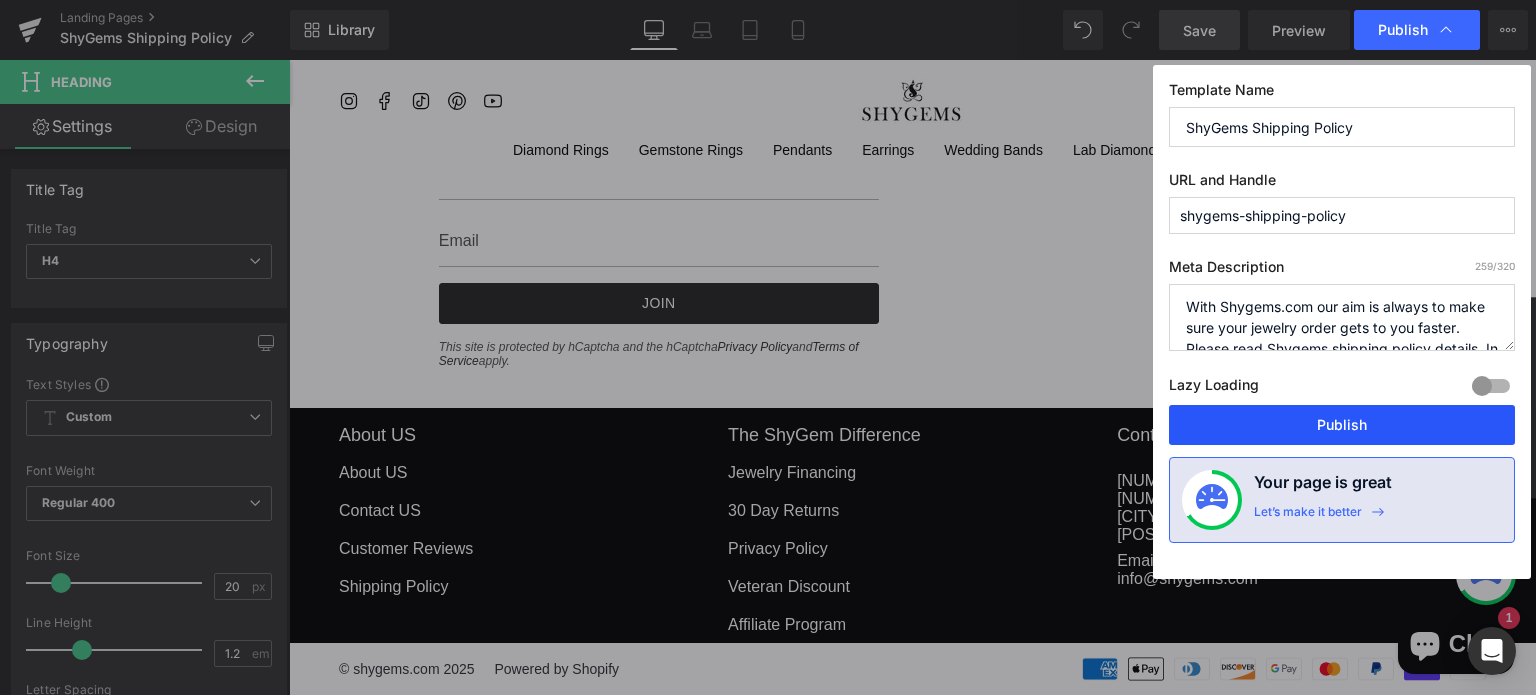 click on "Publish" at bounding box center (1342, 425) 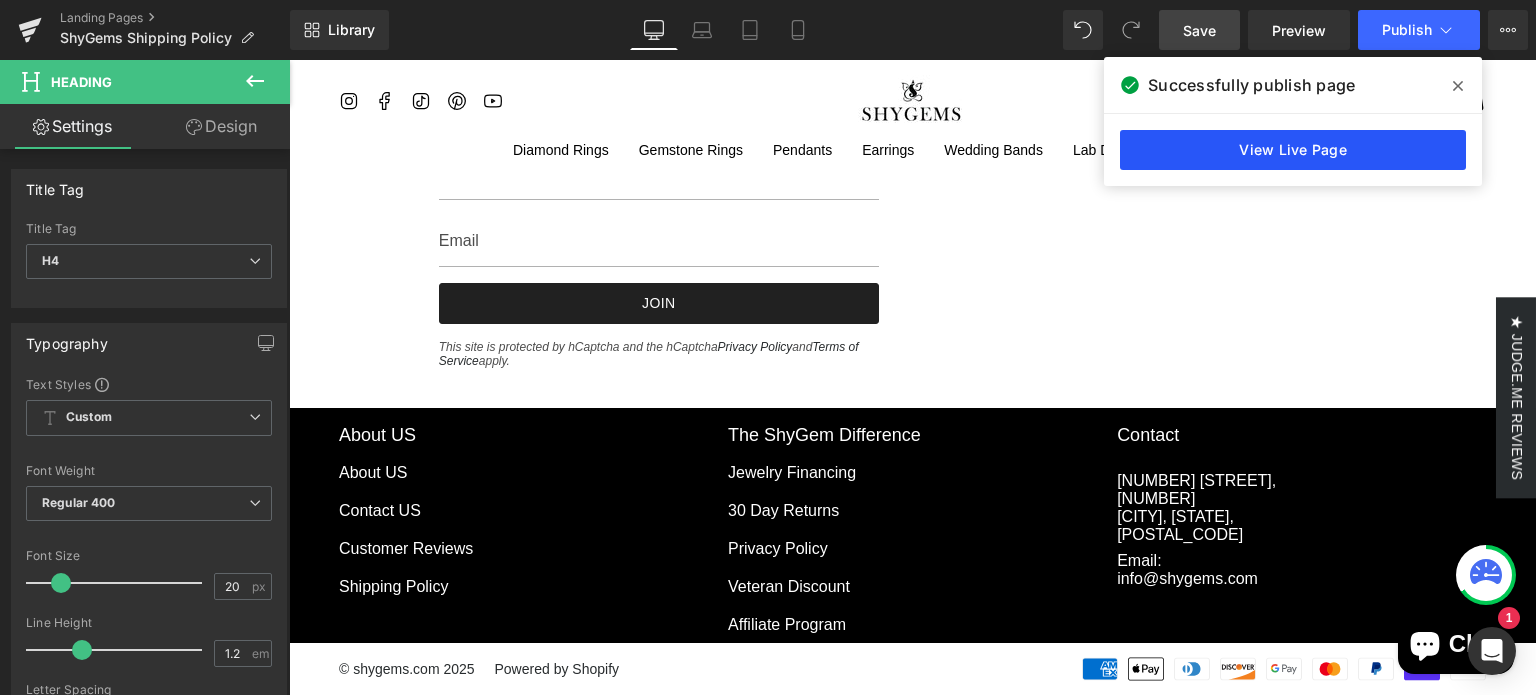 click on "View Live Page" at bounding box center (1293, 150) 